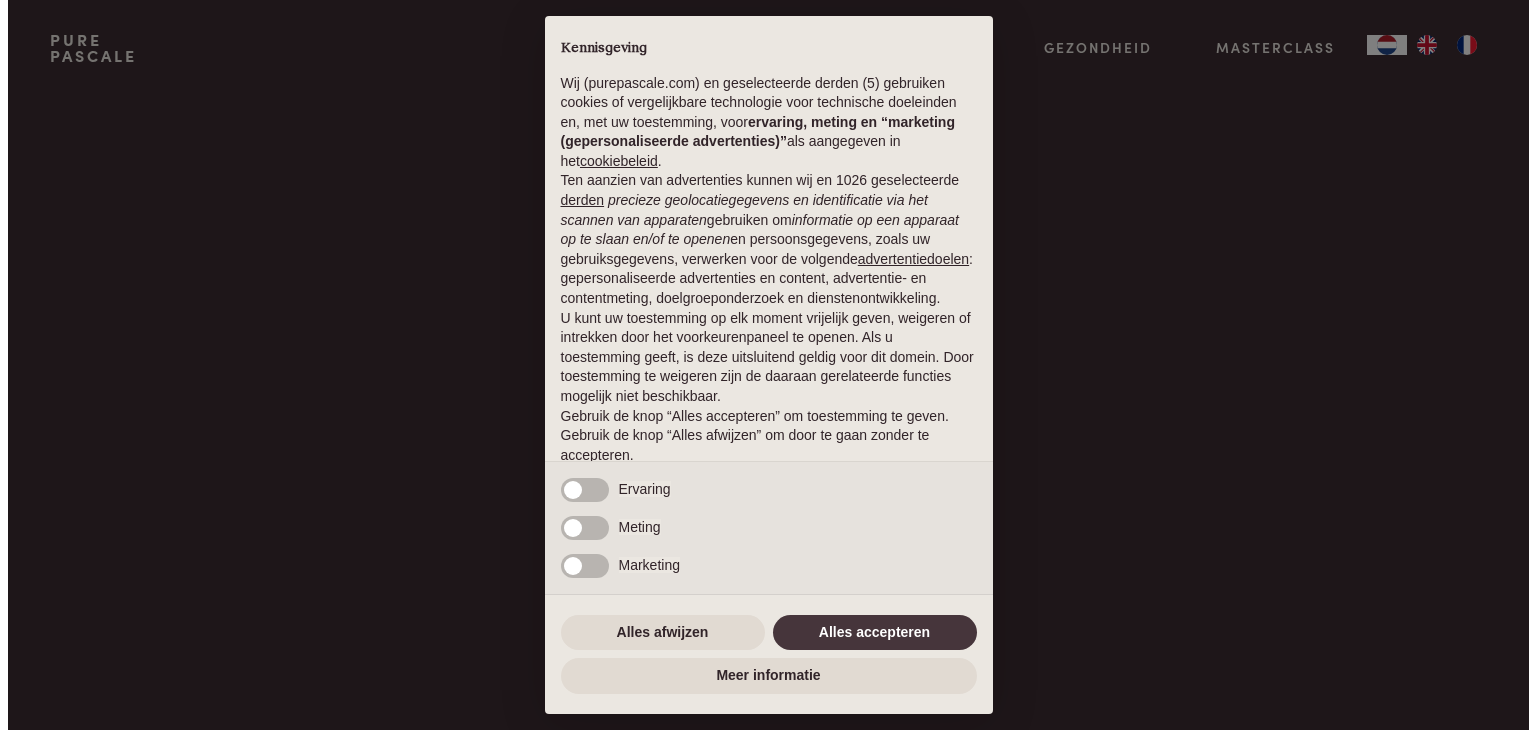 scroll, scrollTop: 0, scrollLeft: 0, axis: both 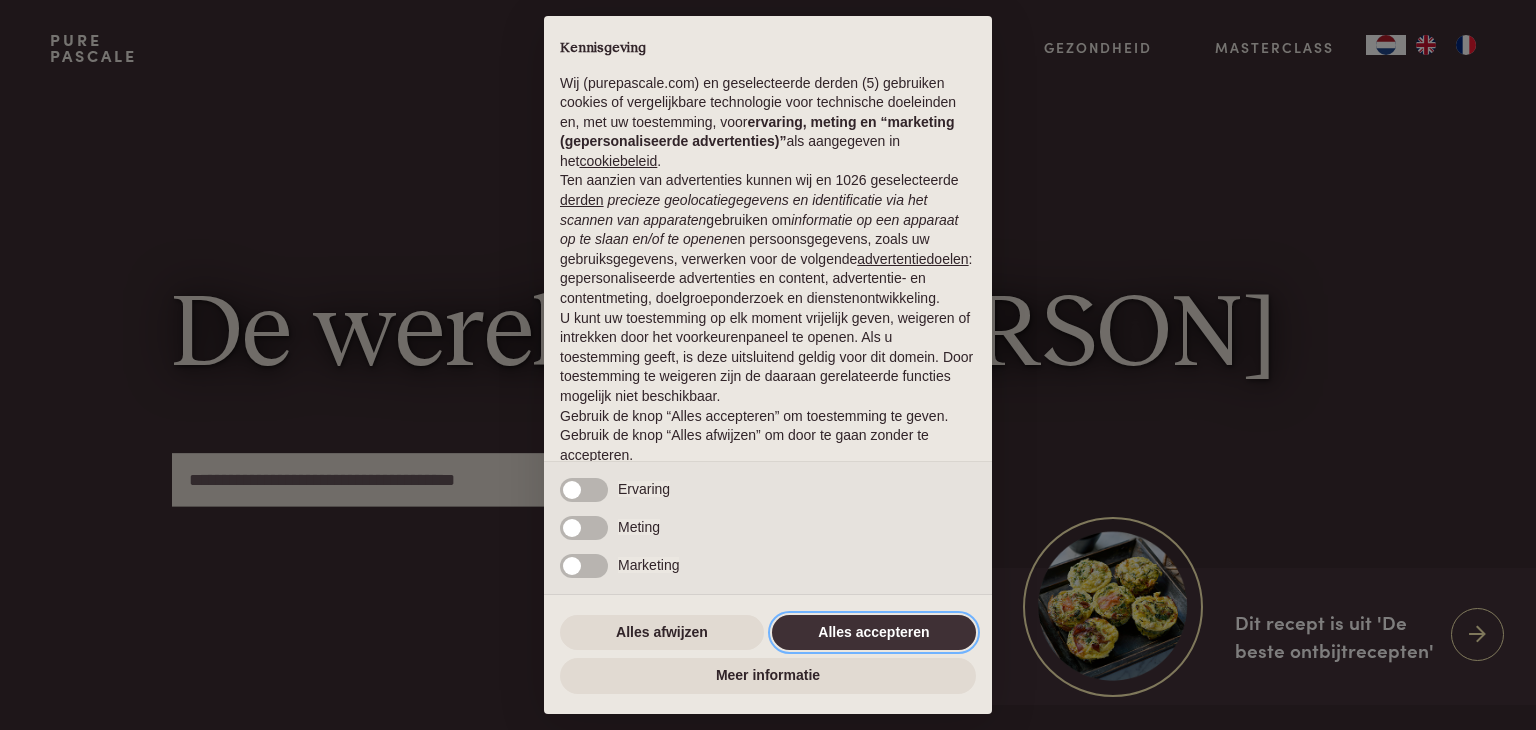 click on "Alles accepteren" at bounding box center [874, 633] 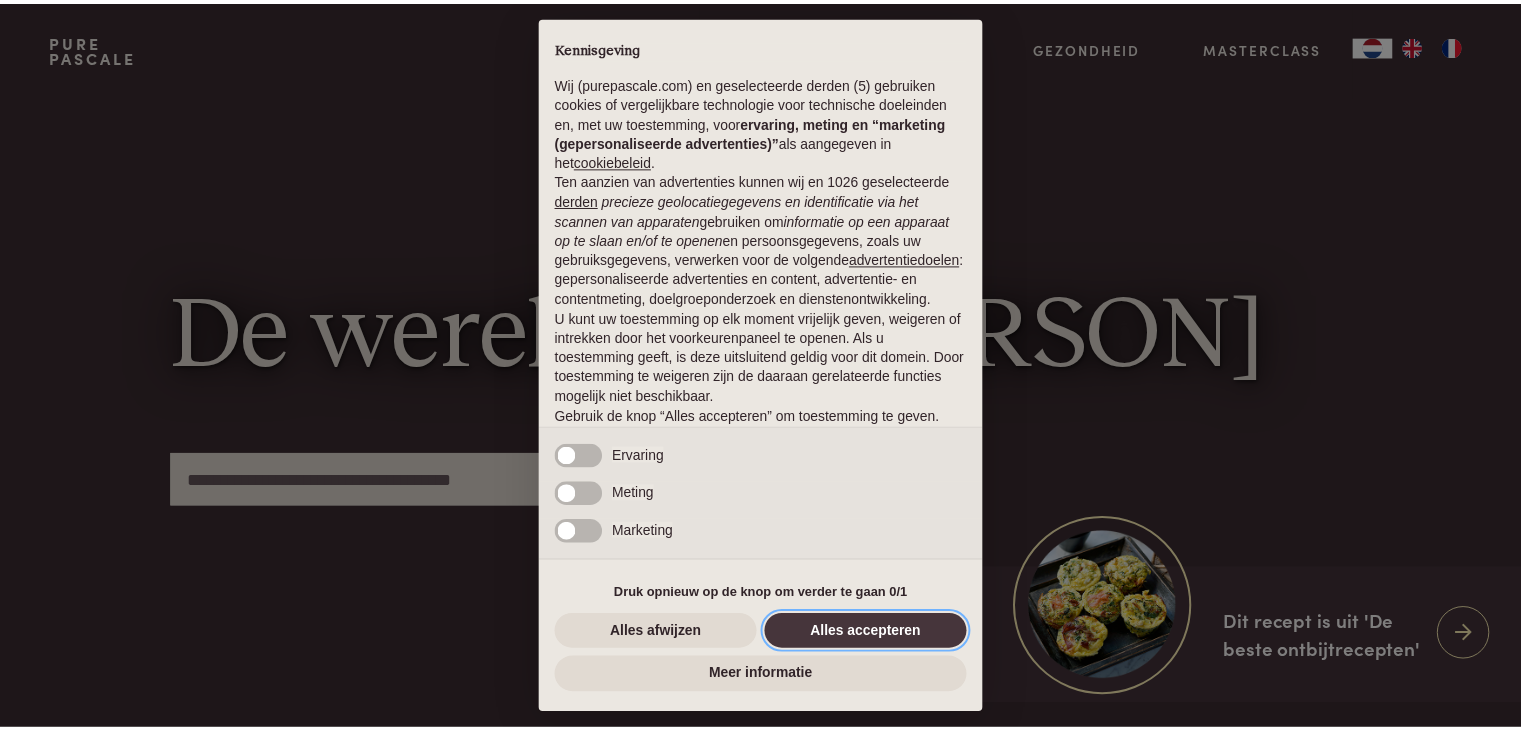 scroll, scrollTop: 74, scrollLeft: 0, axis: vertical 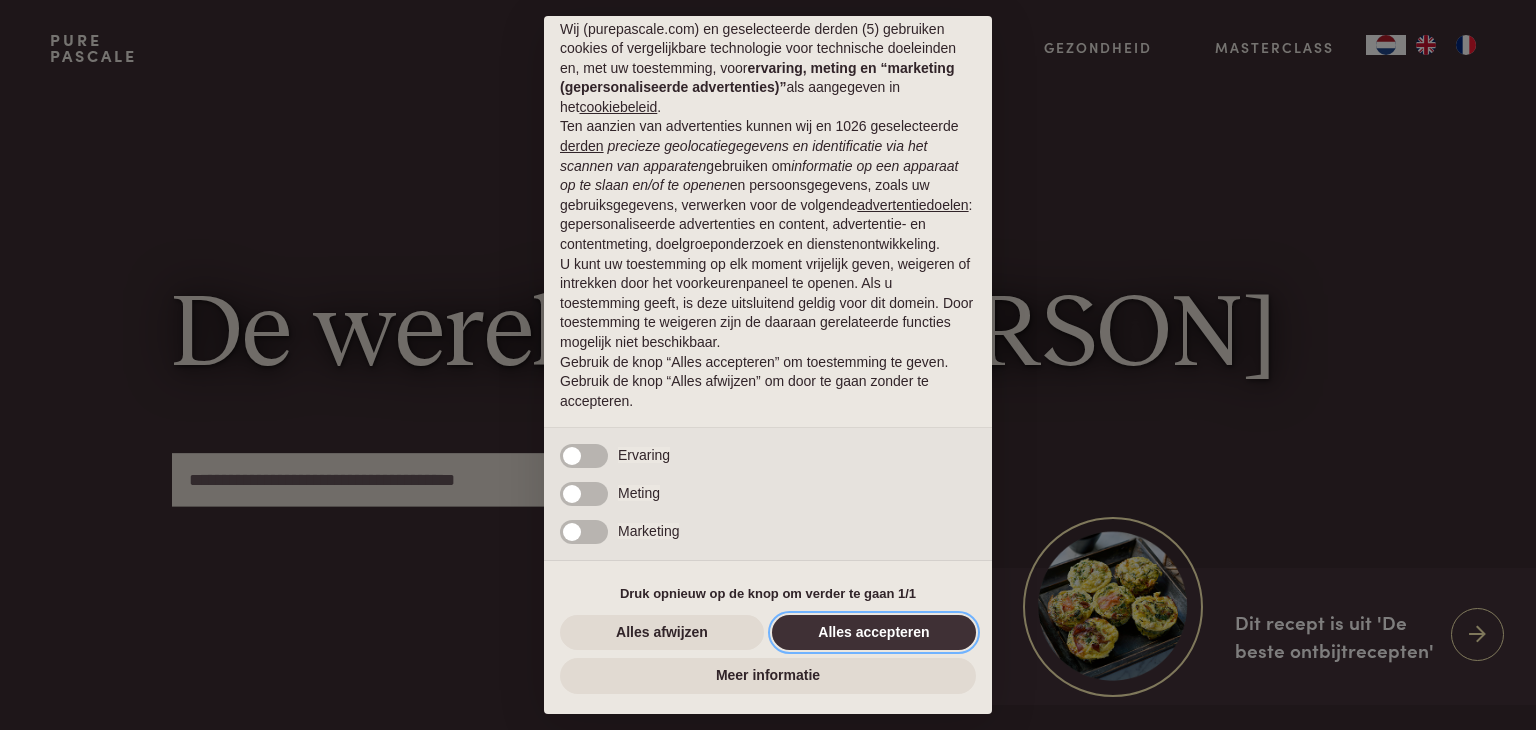 click on "Alles accepteren" at bounding box center [874, 633] 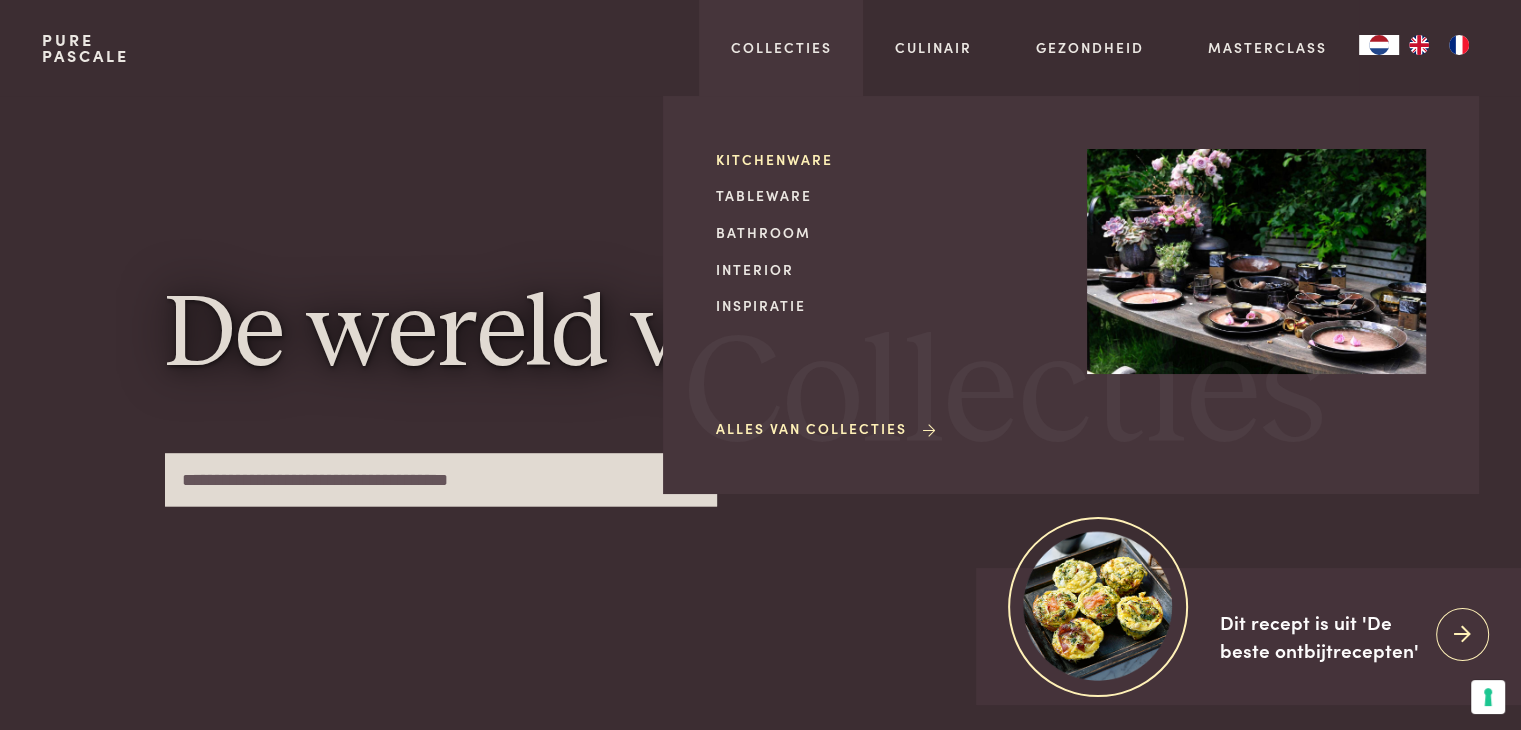 click on "Kitchenware" at bounding box center (885, 159) 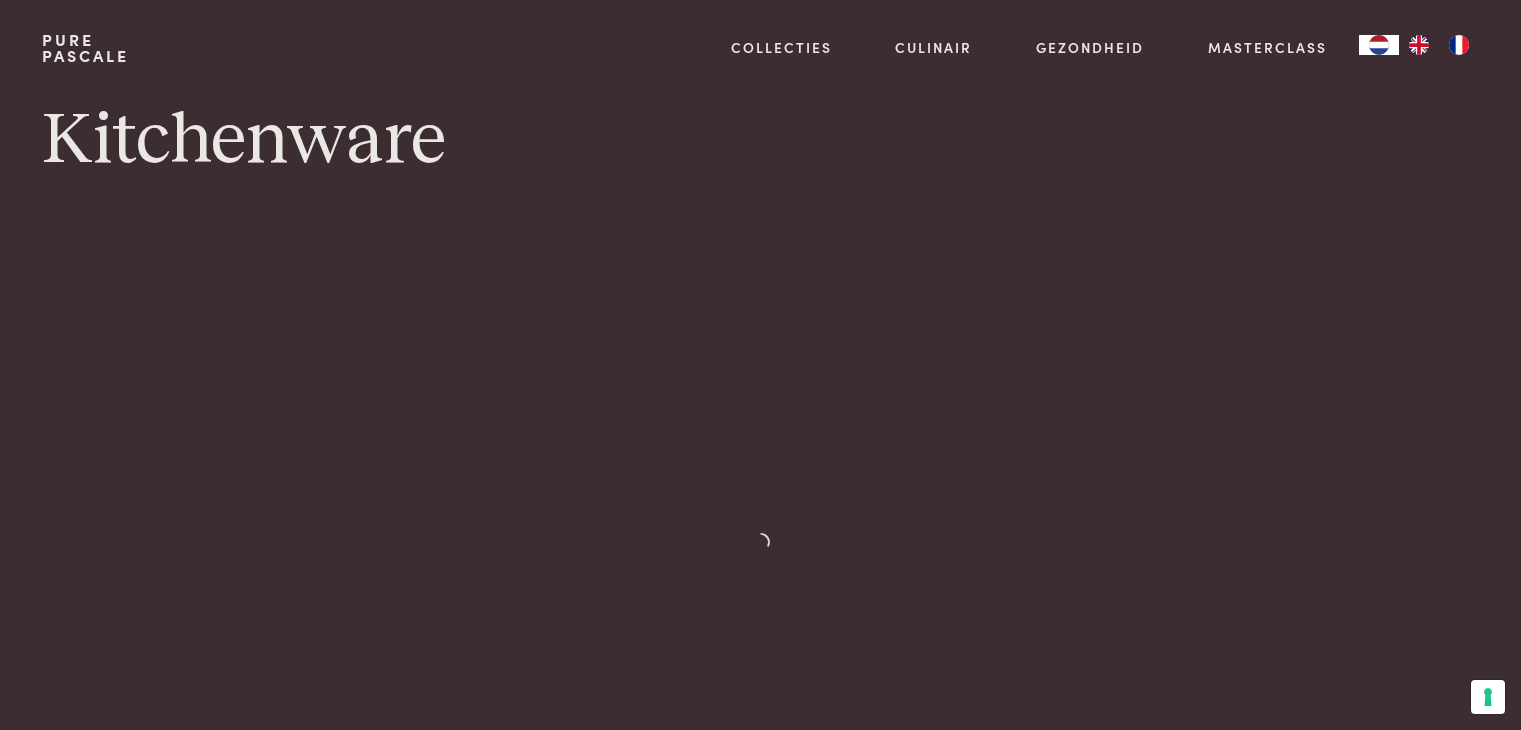scroll, scrollTop: 0, scrollLeft: 0, axis: both 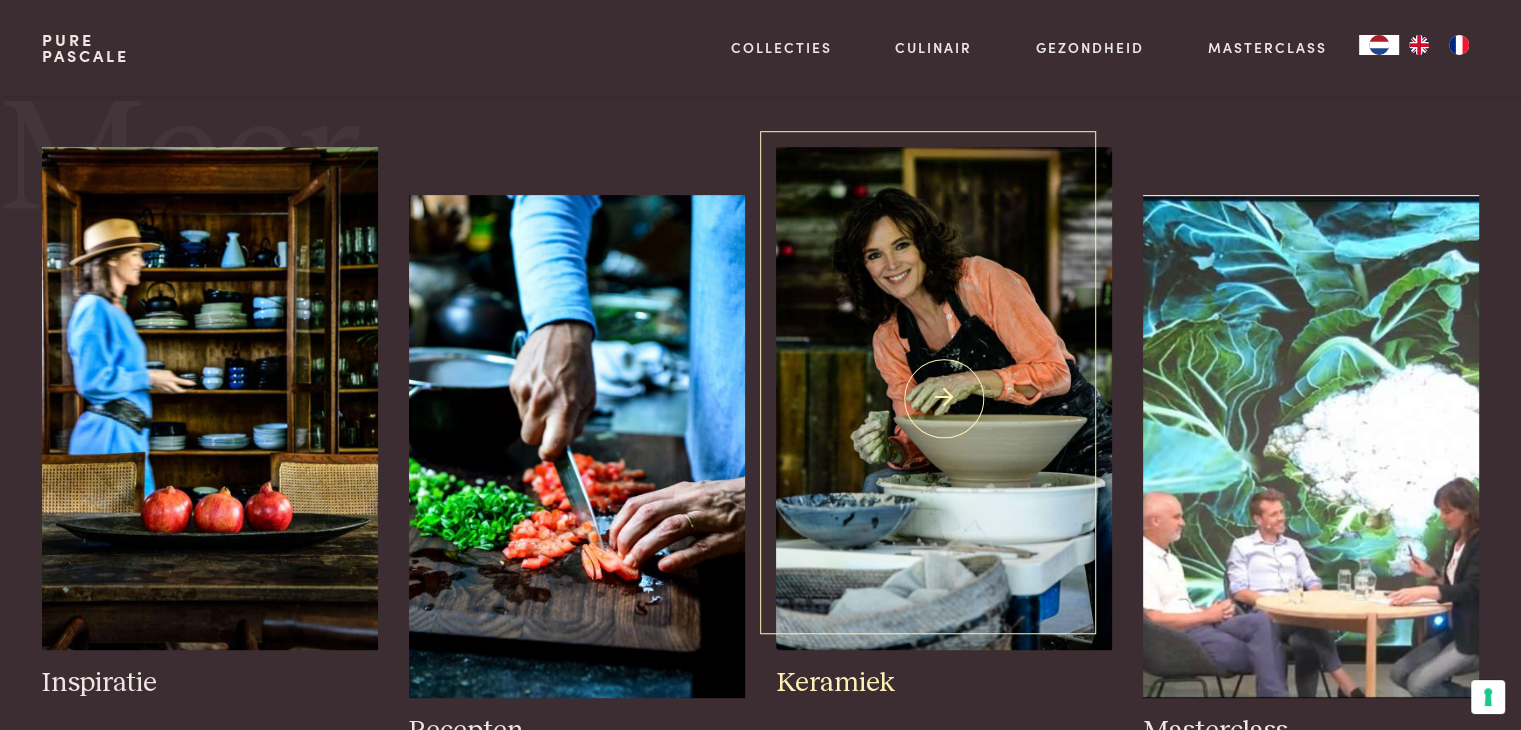 click at bounding box center (943, 398) 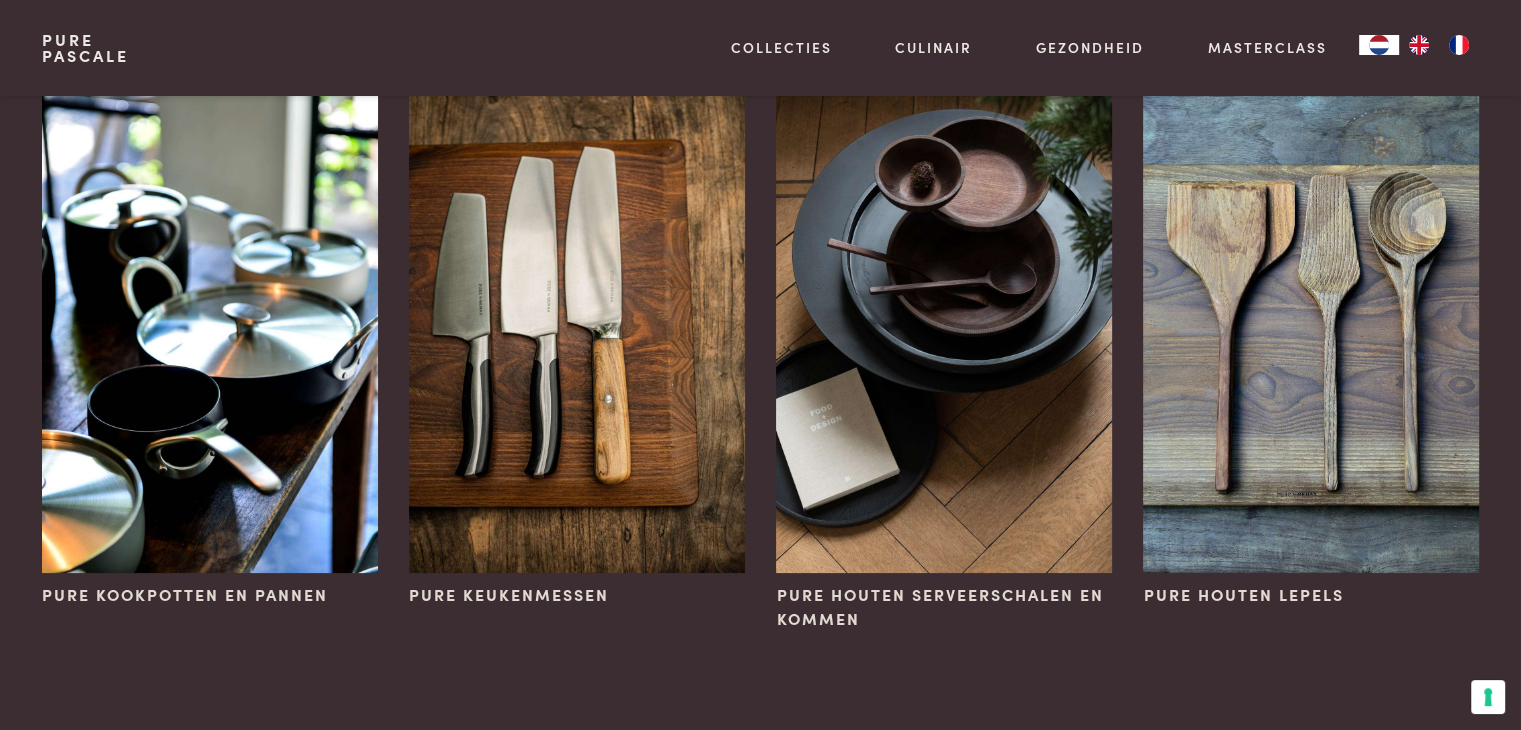 scroll, scrollTop: 198, scrollLeft: 0, axis: vertical 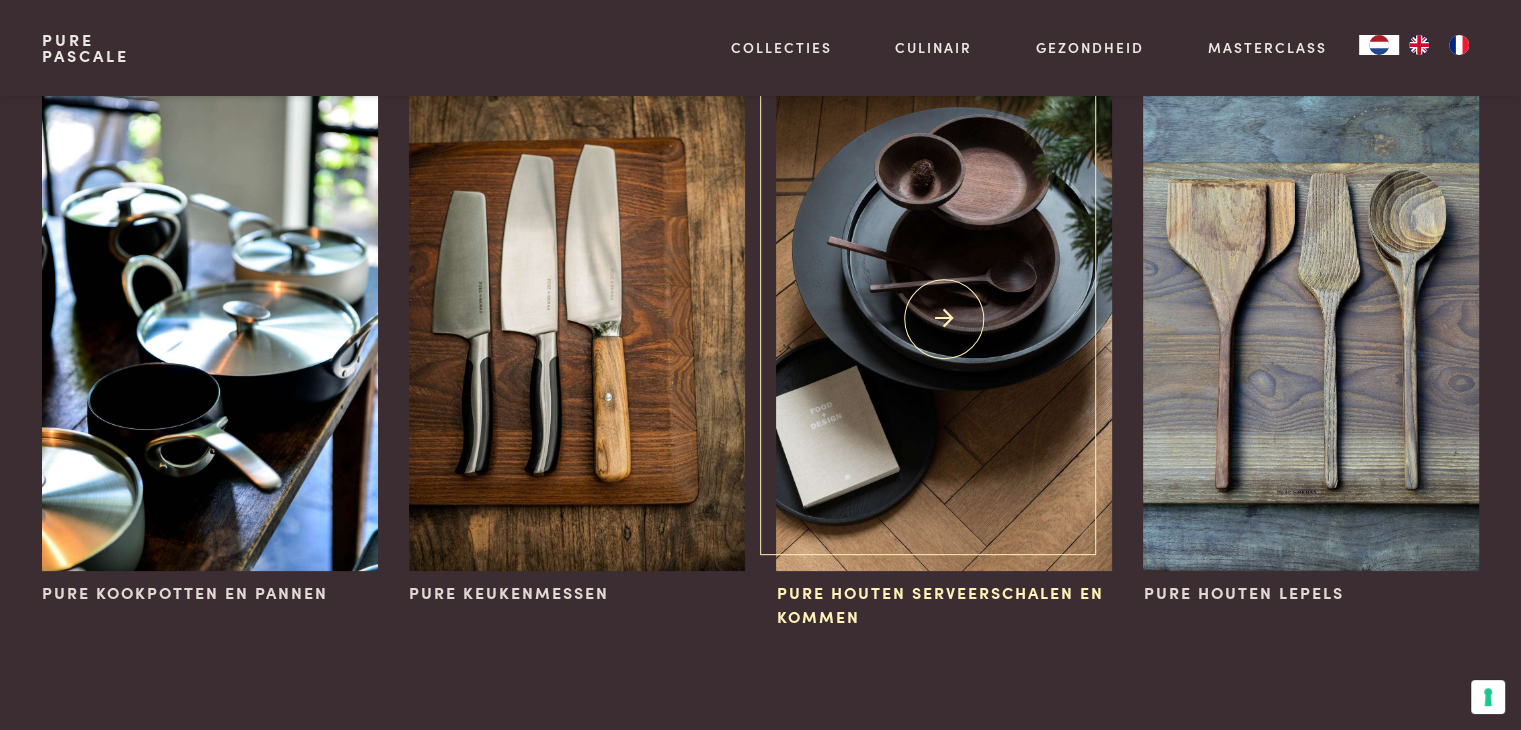 click at bounding box center [943, 319] 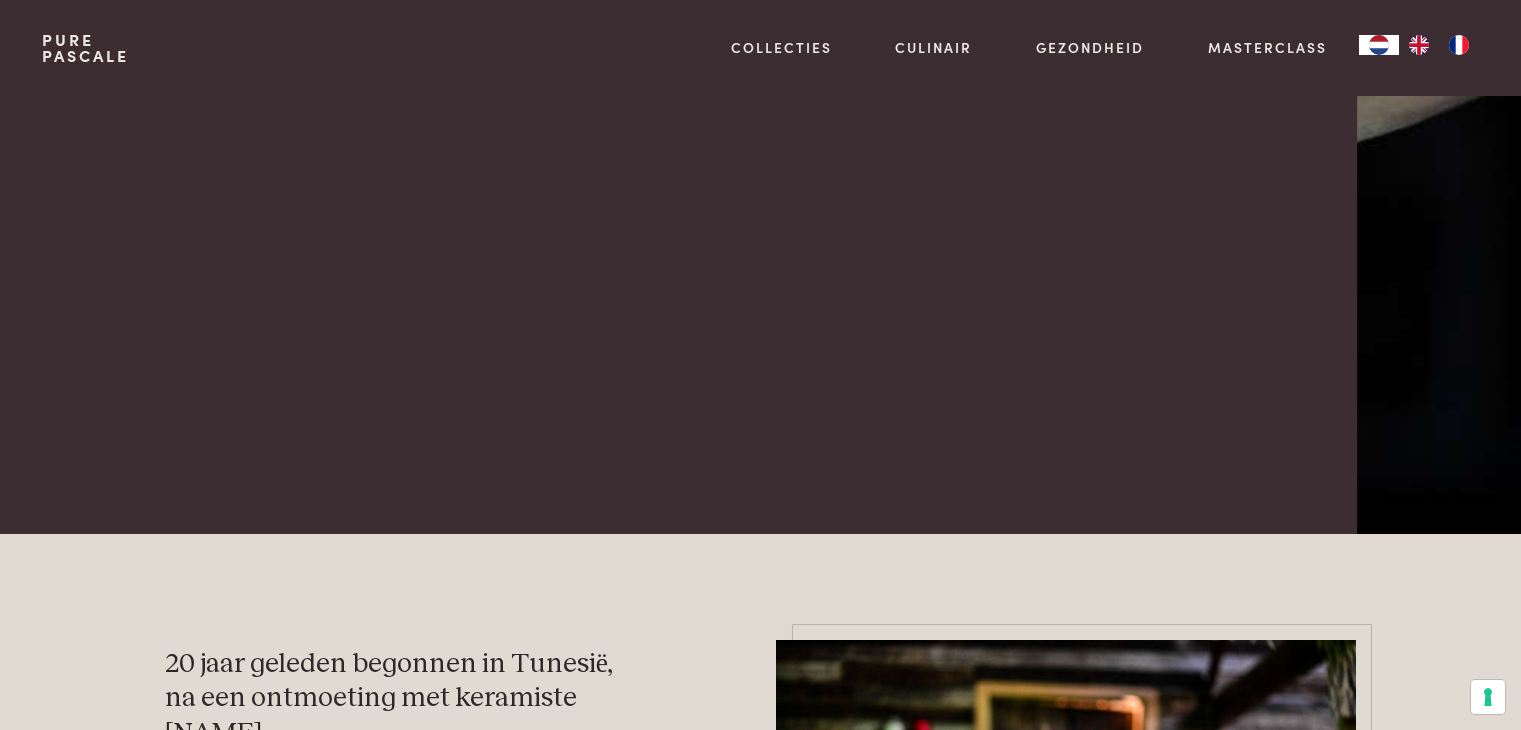 scroll, scrollTop: 0, scrollLeft: 0, axis: both 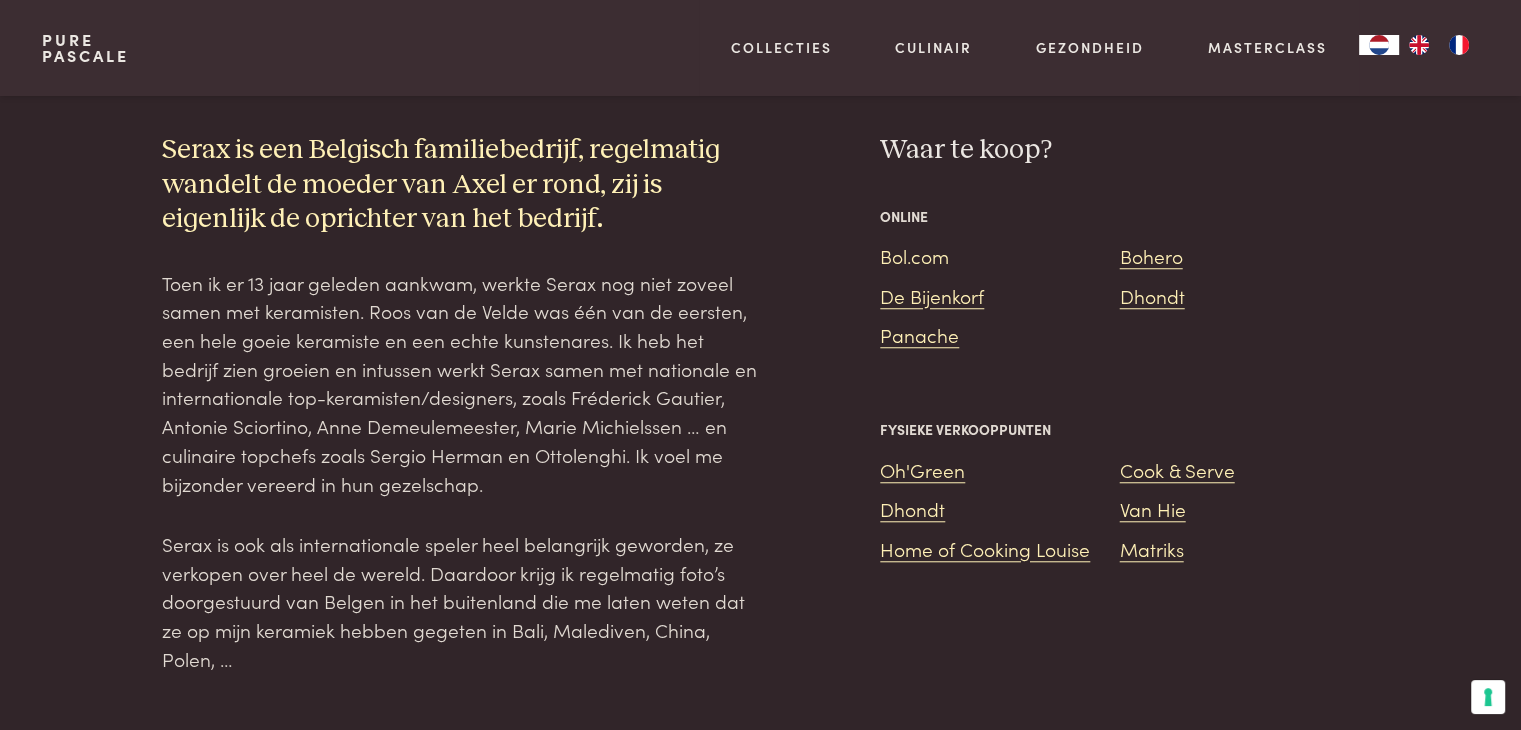 click on "Bol.com" at bounding box center (914, 255) 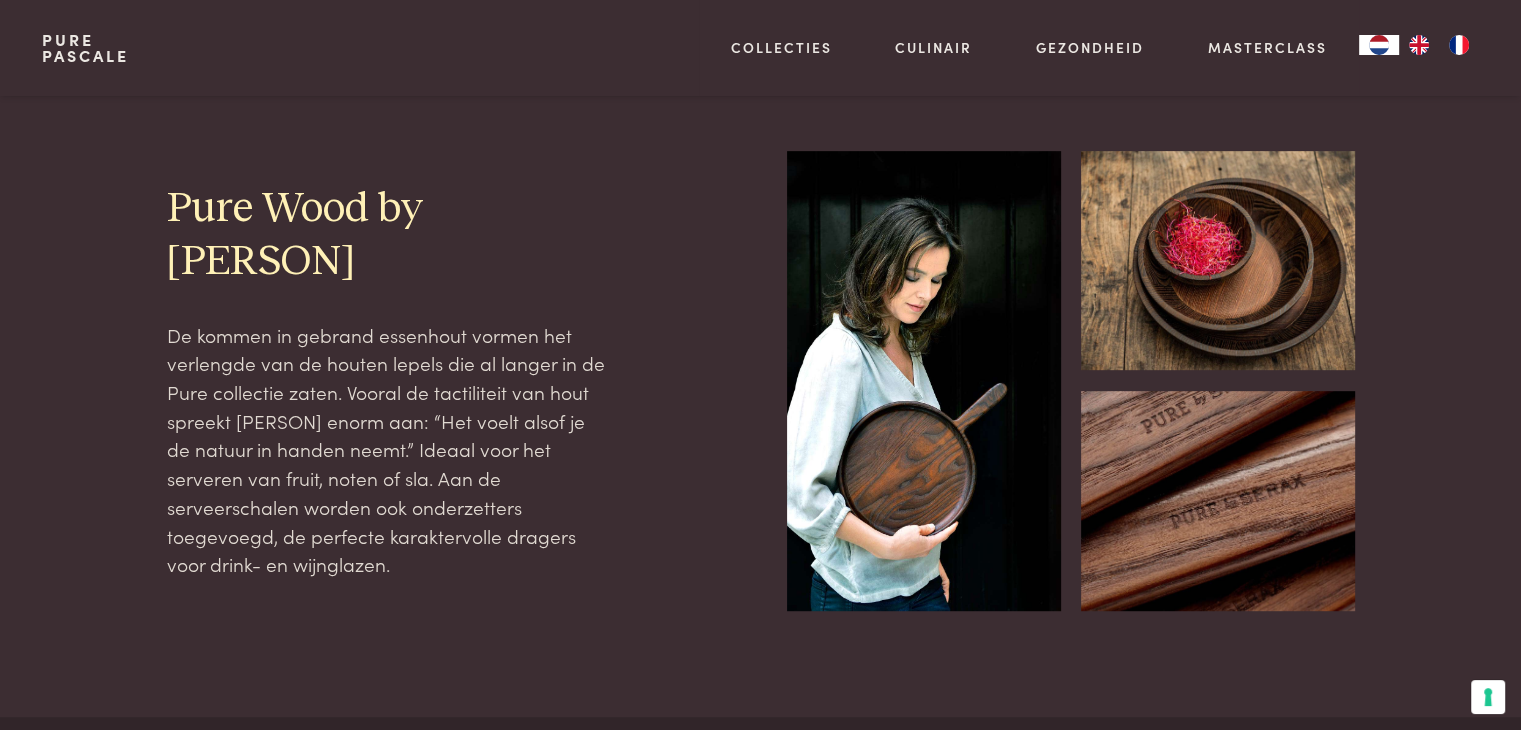 scroll, scrollTop: 943, scrollLeft: 0, axis: vertical 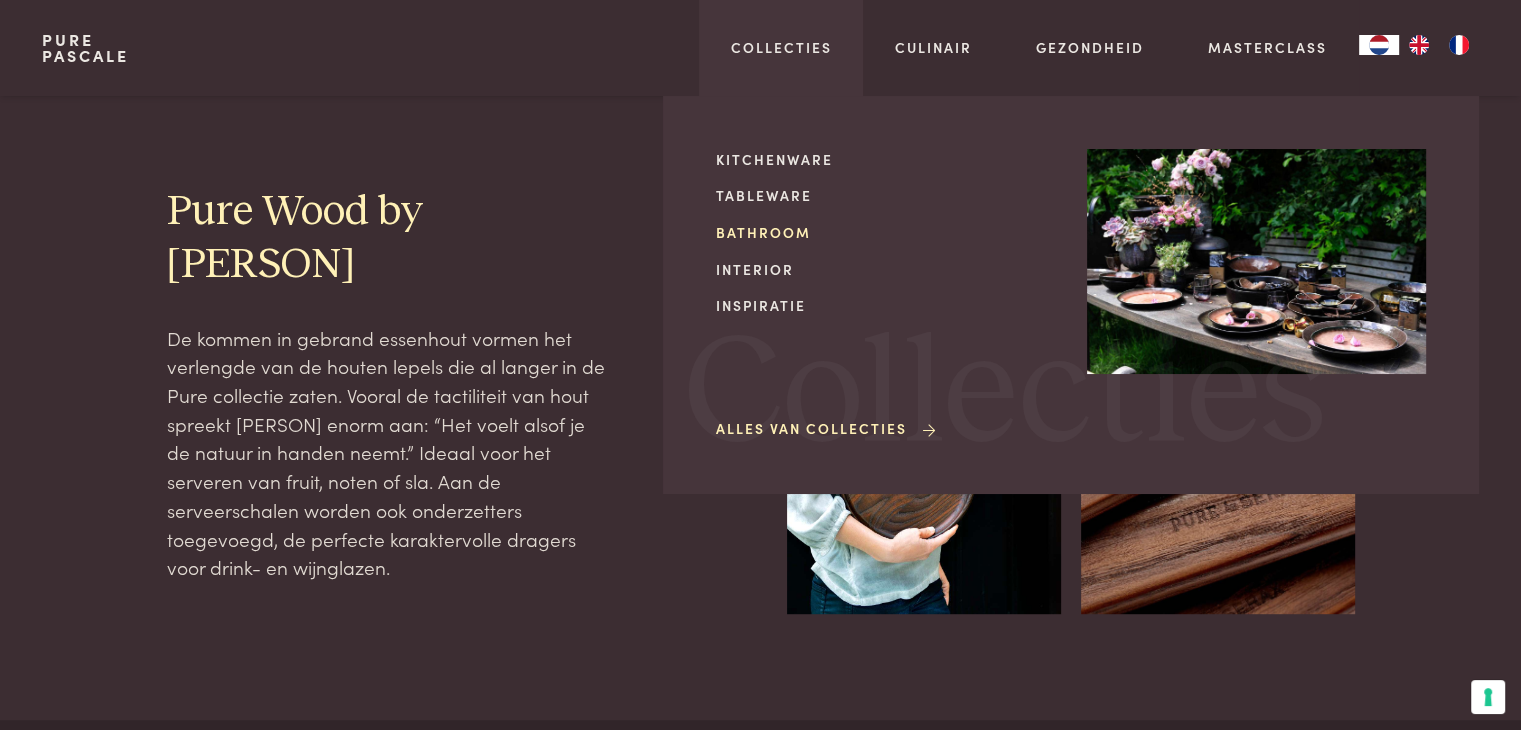 click on "Bathroom" at bounding box center [885, 232] 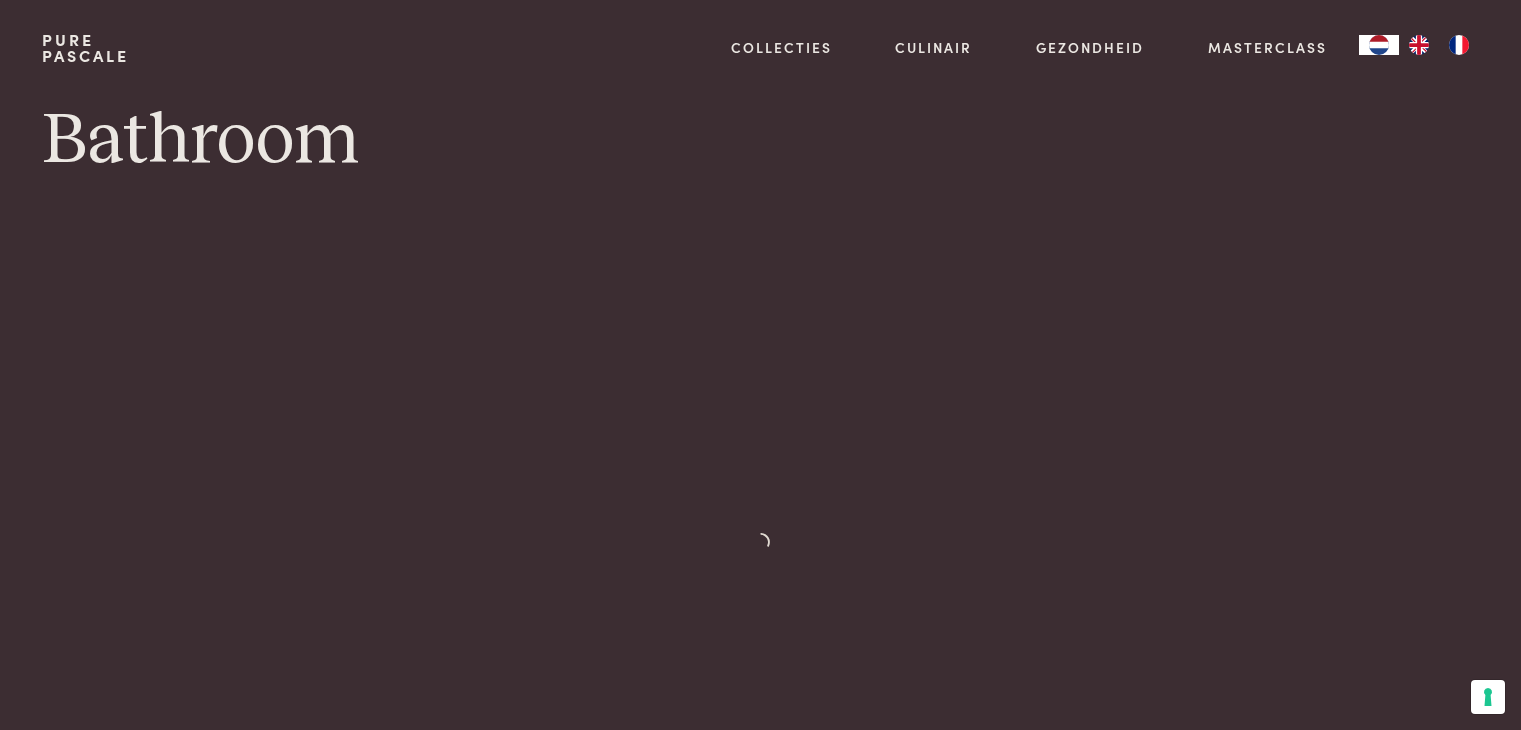 scroll, scrollTop: 0, scrollLeft: 0, axis: both 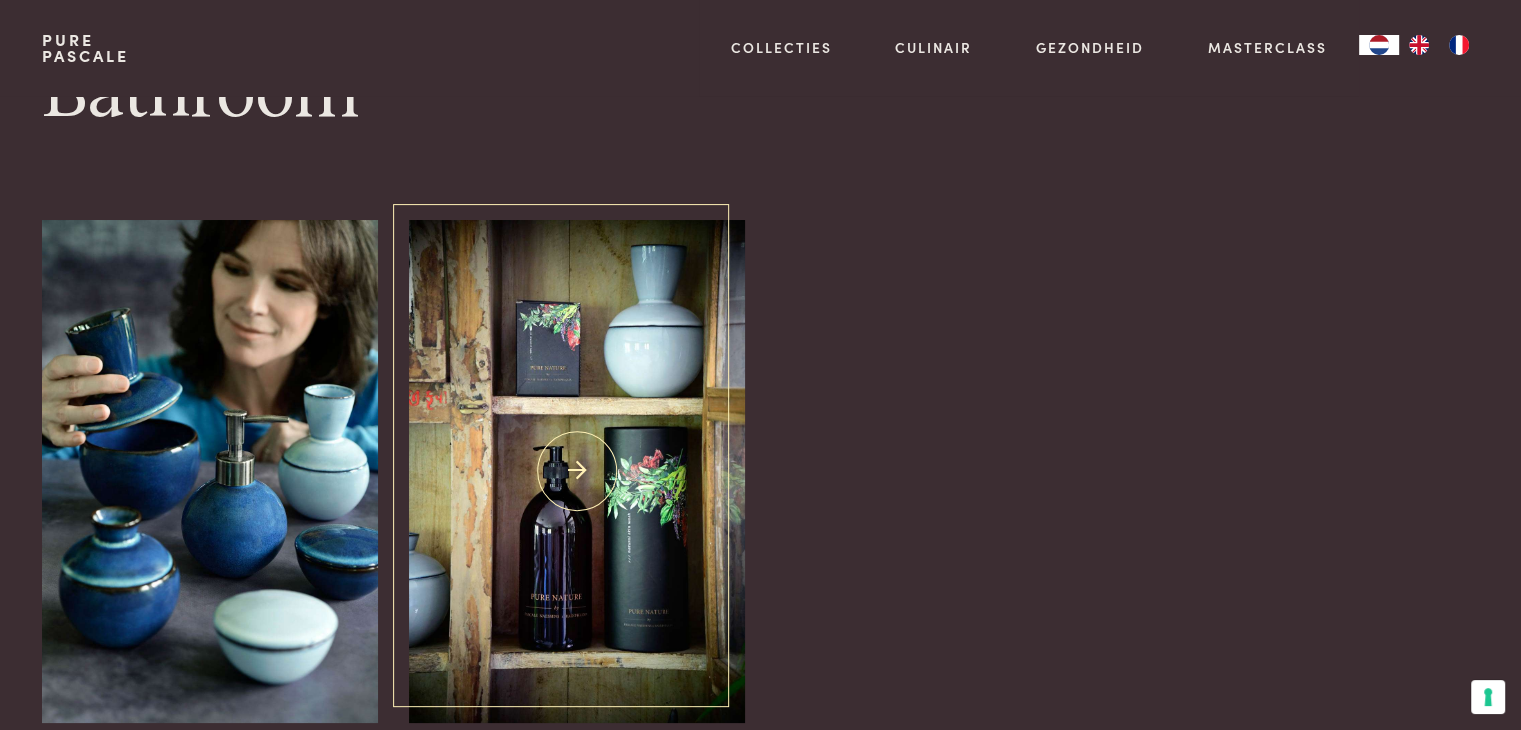 click at bounding box center (576, 471) 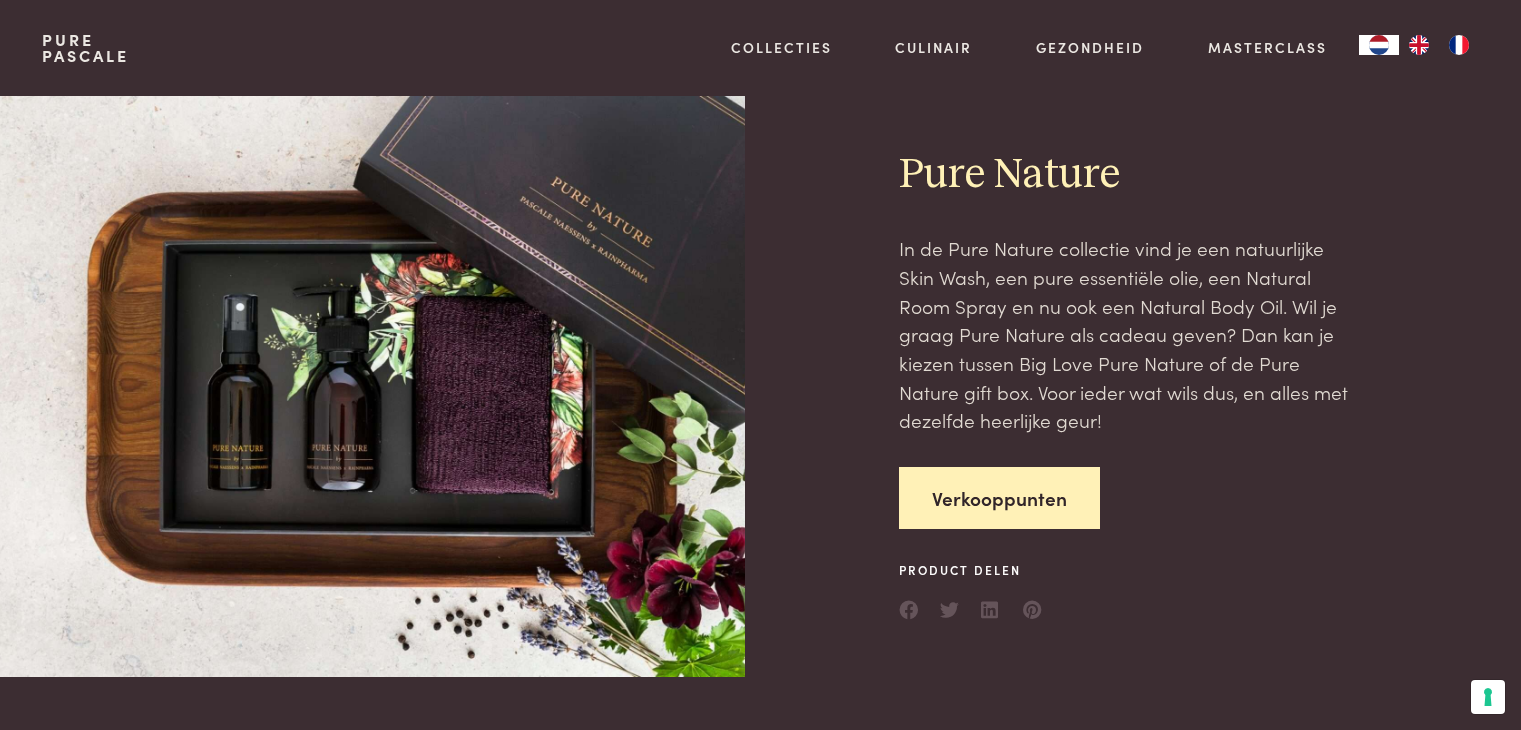 scroll, scrollTop: 0, scrollLeft: 0, axis: both 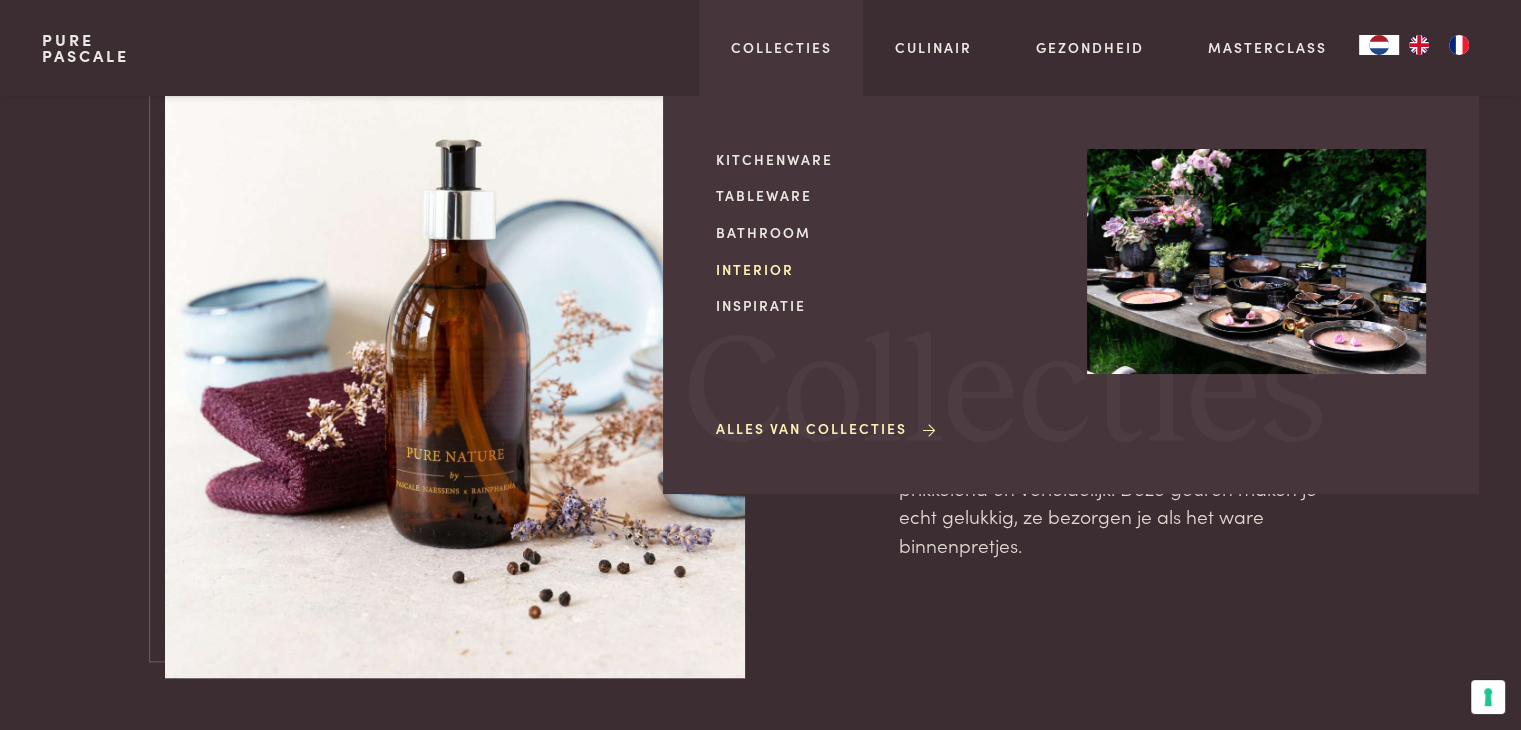 click on "Interior" at bounding box center (885, 269) 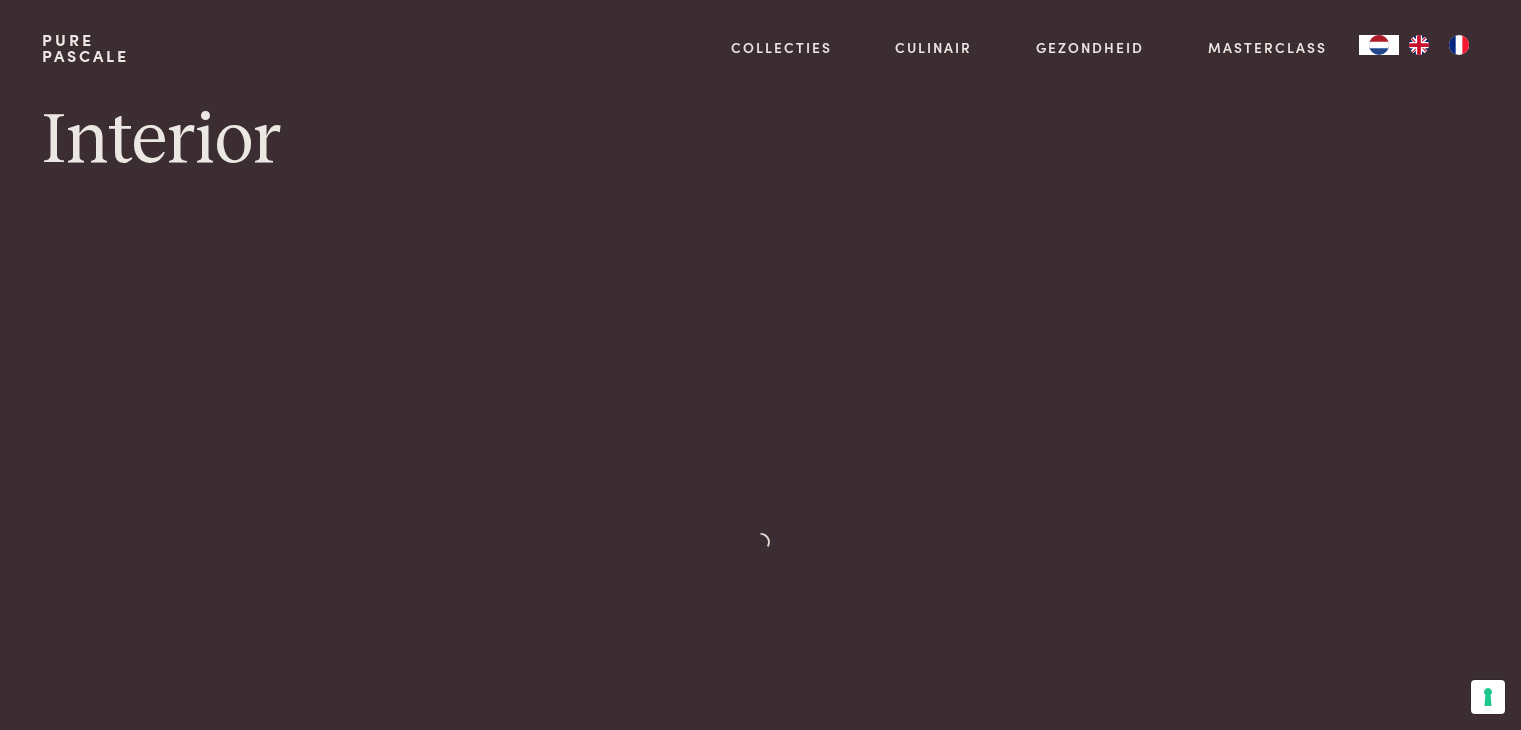 scroll, scrollTop: 0, scrollLeft: 0, axis: both 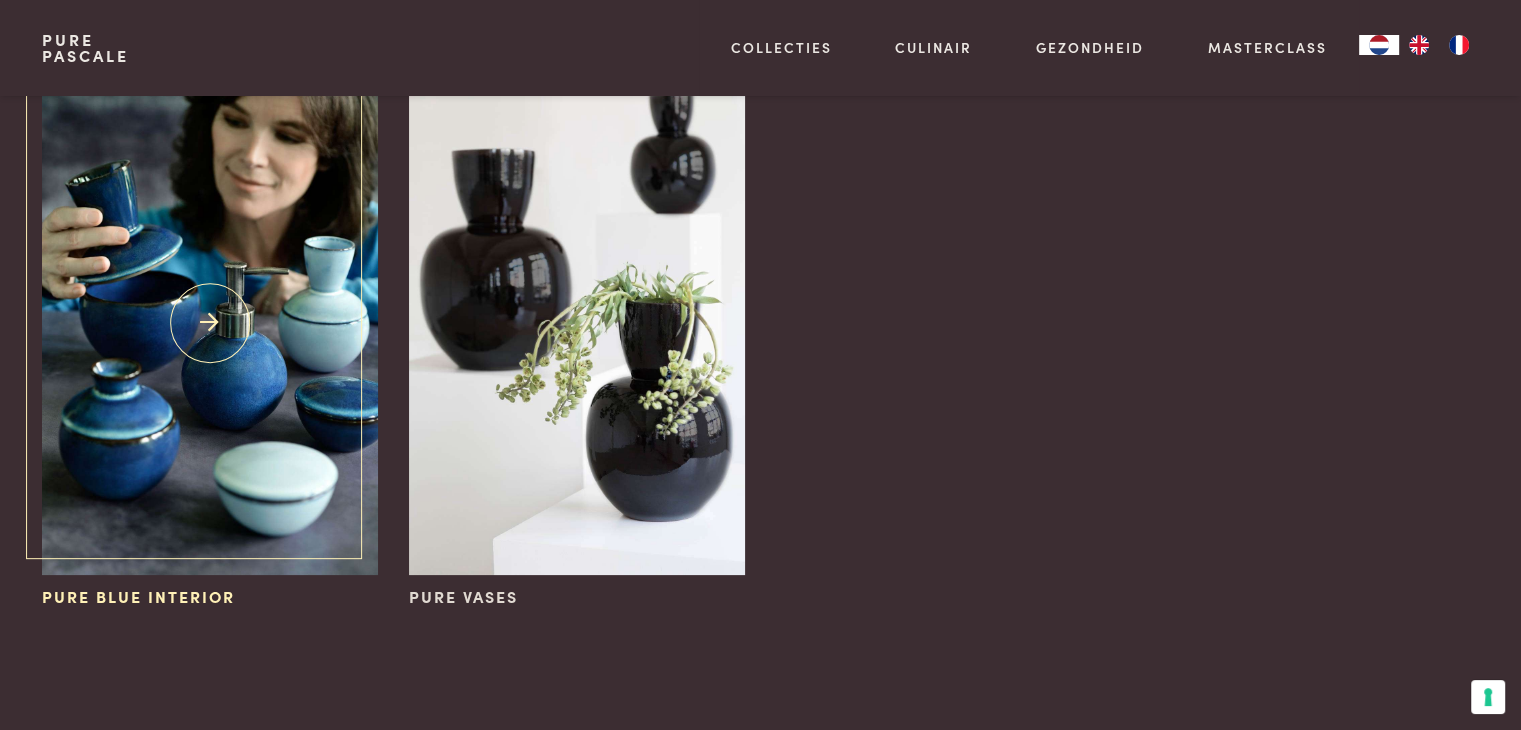 click at bounding box center [209, 323] 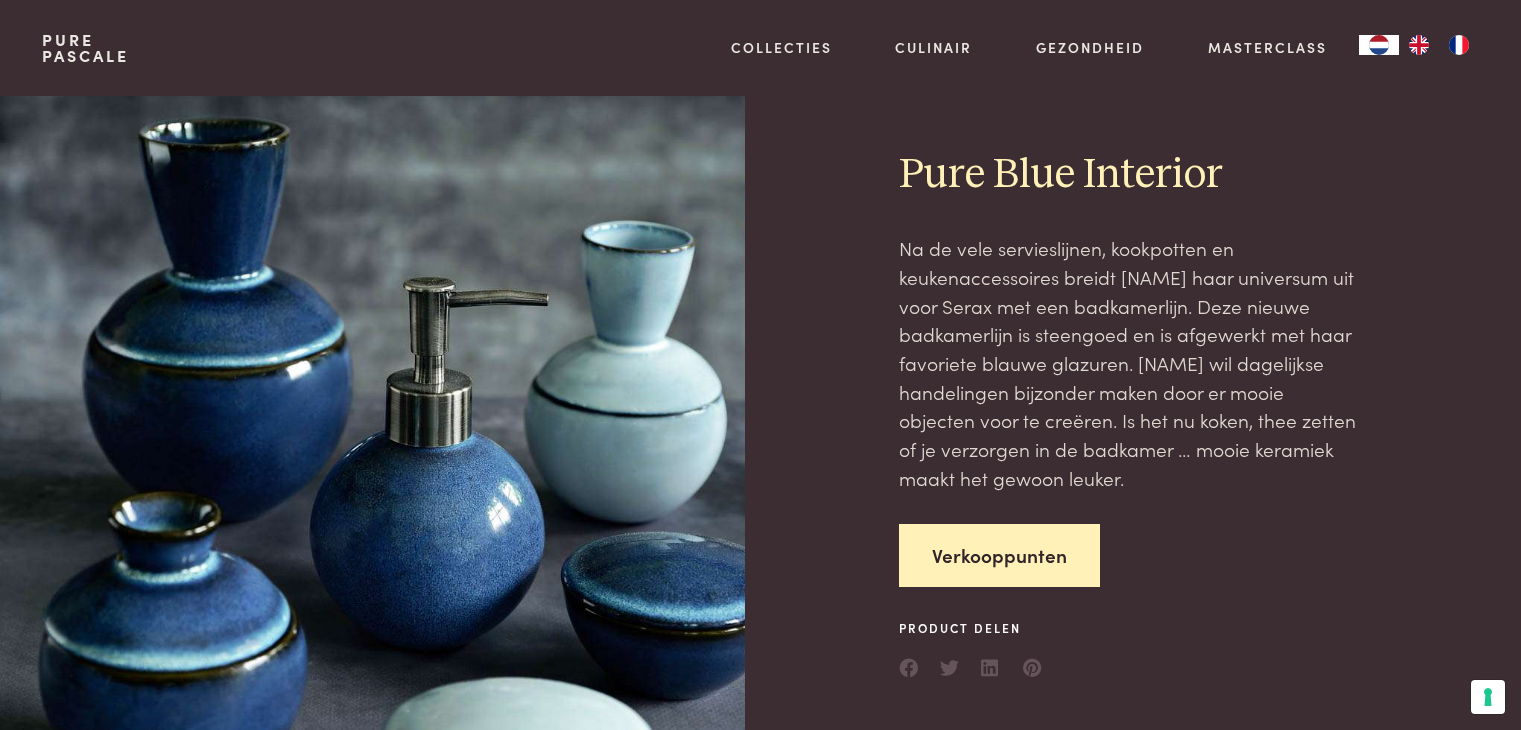 scroll, scrollTop: 0, scrollLeft: 0, axis: both 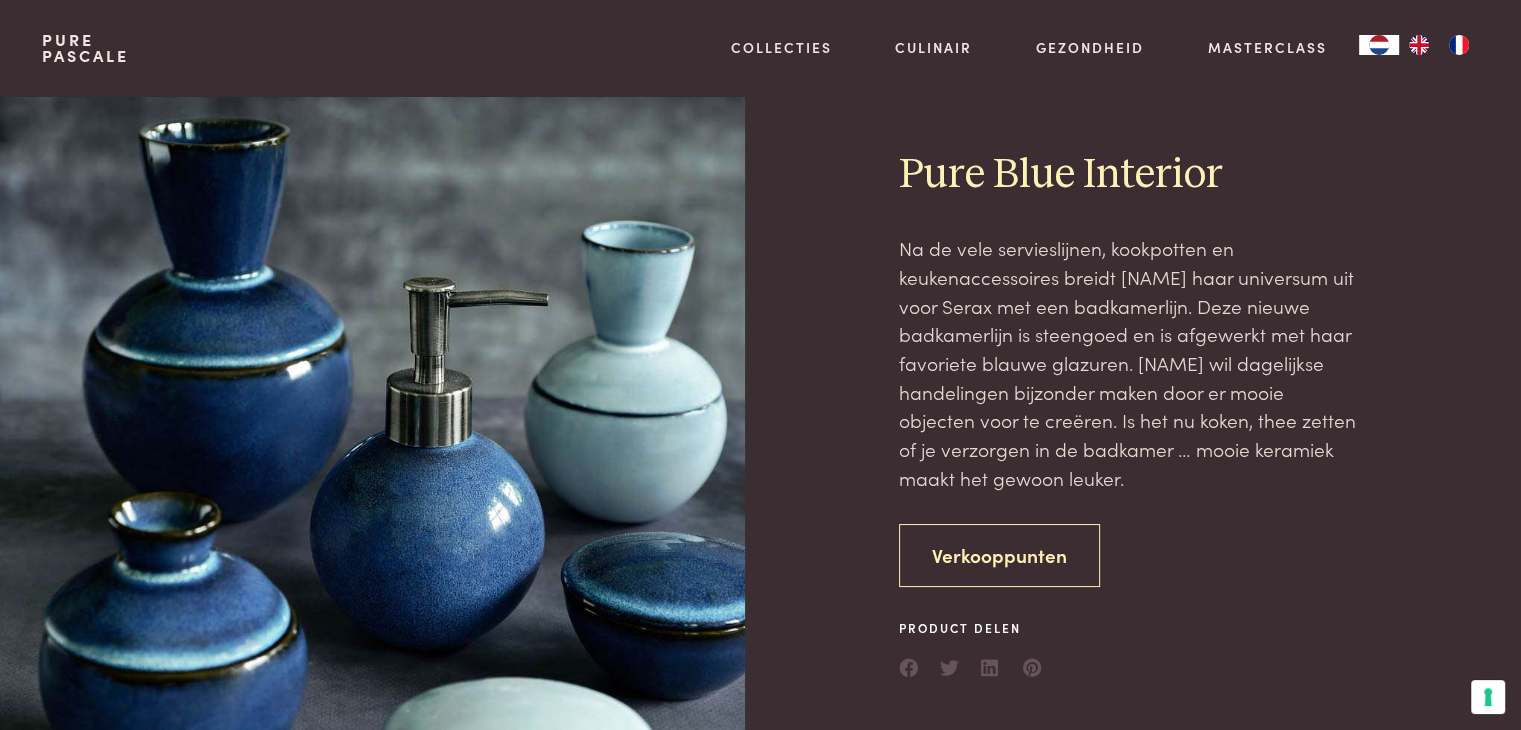 click on "Verkooppunten" at bounding box center [999, 555] 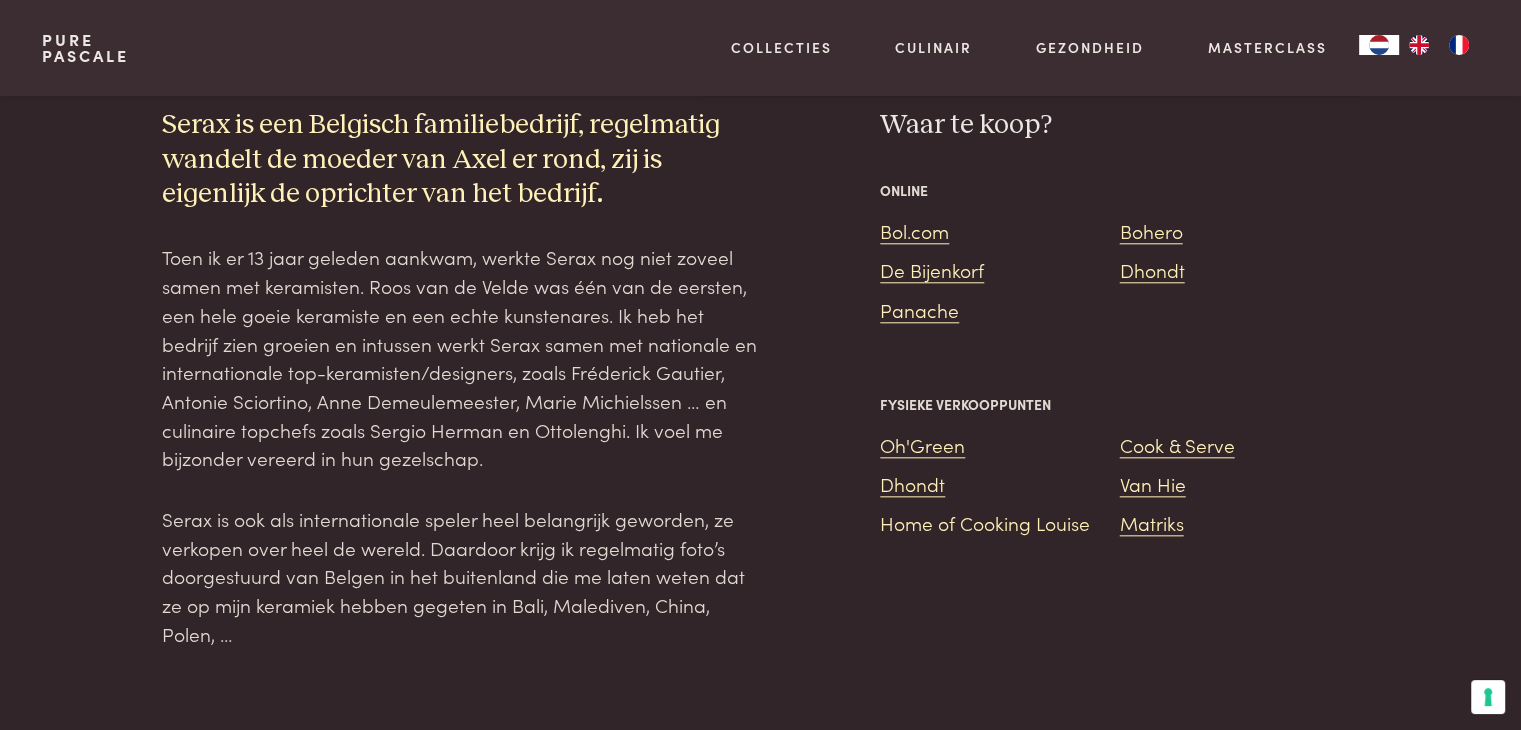 scroll, scrollTop: 2006, scrollLeft: 0, axis: vertical 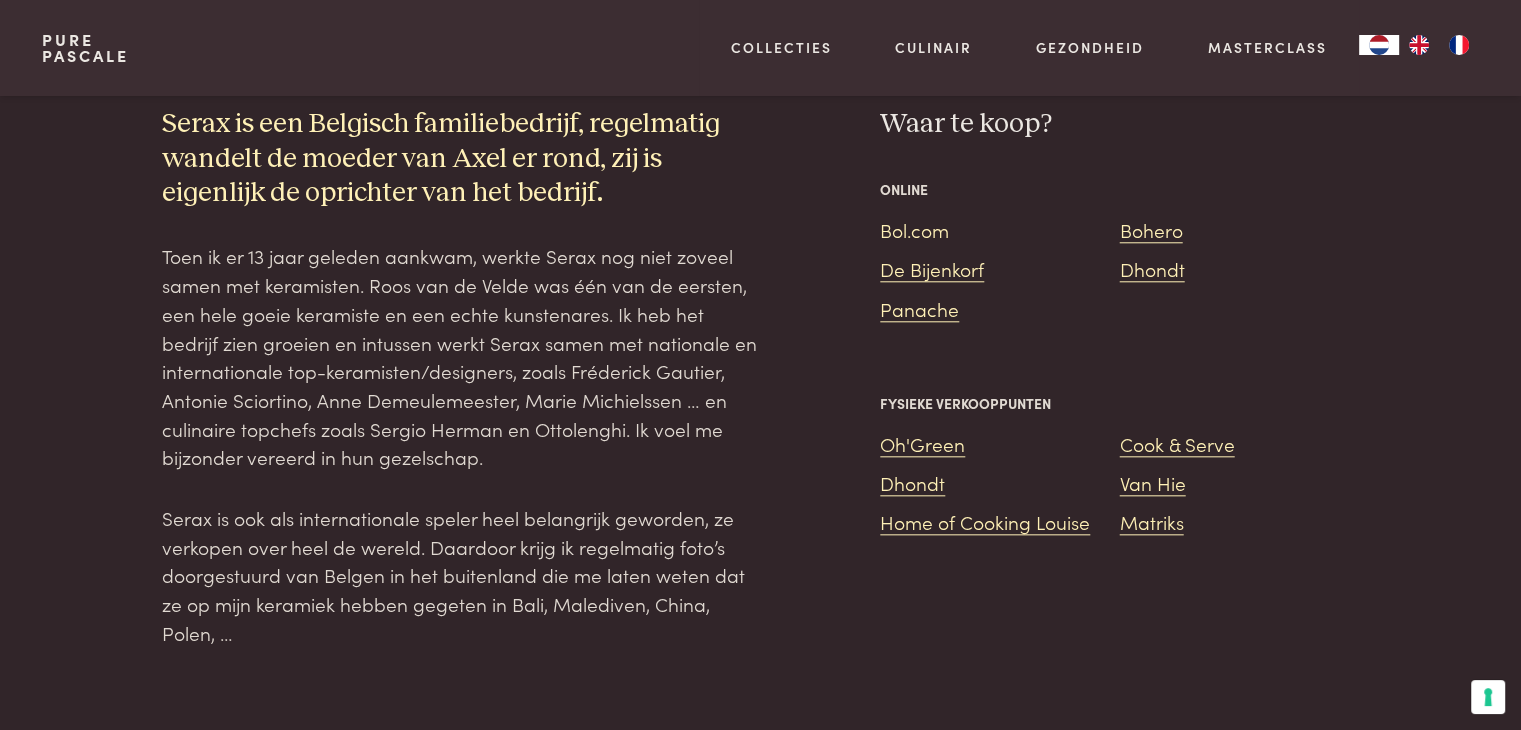 click on "Bol.com" at bounding box center [914, 229] 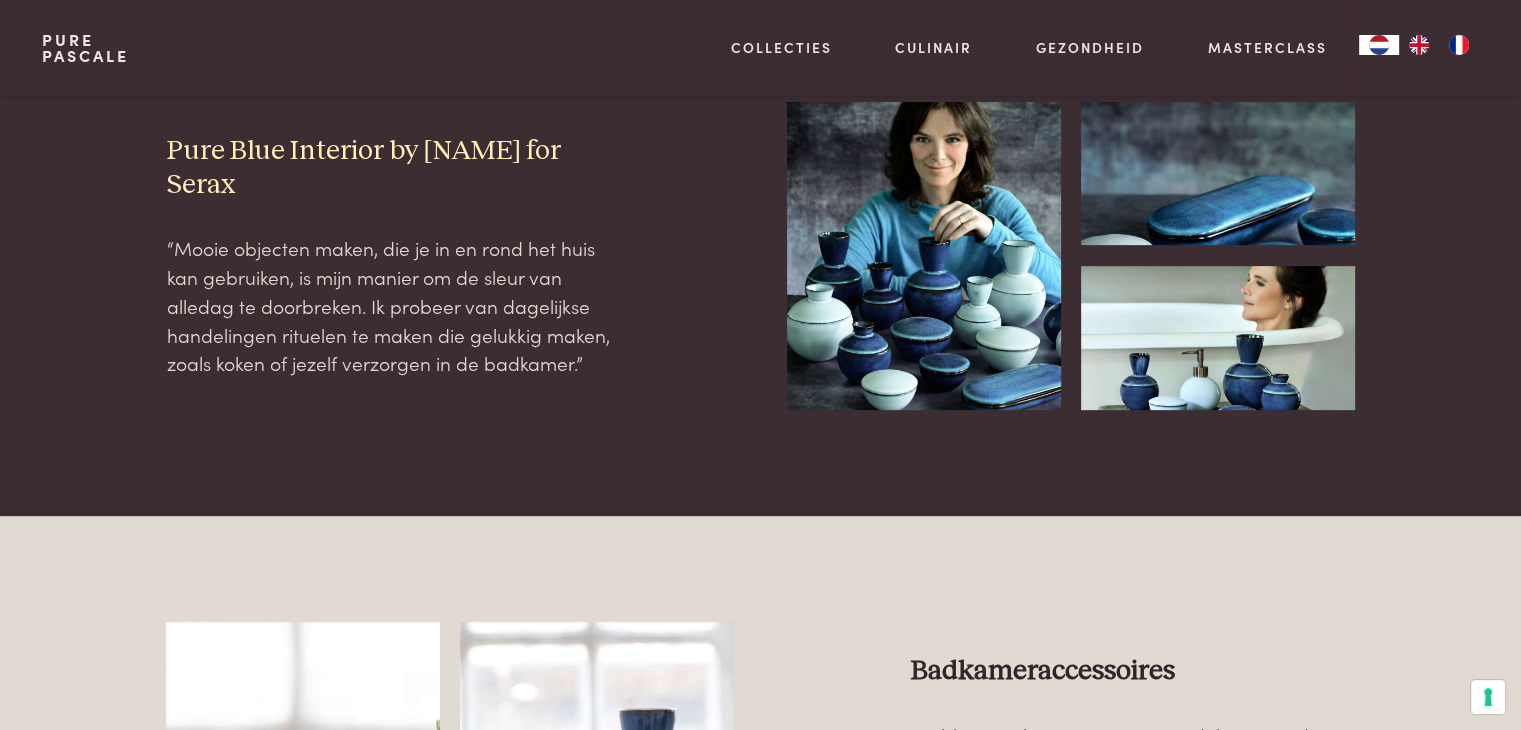 scroll, scrollTop: 345, scrollLeft: 0, axis: vertical 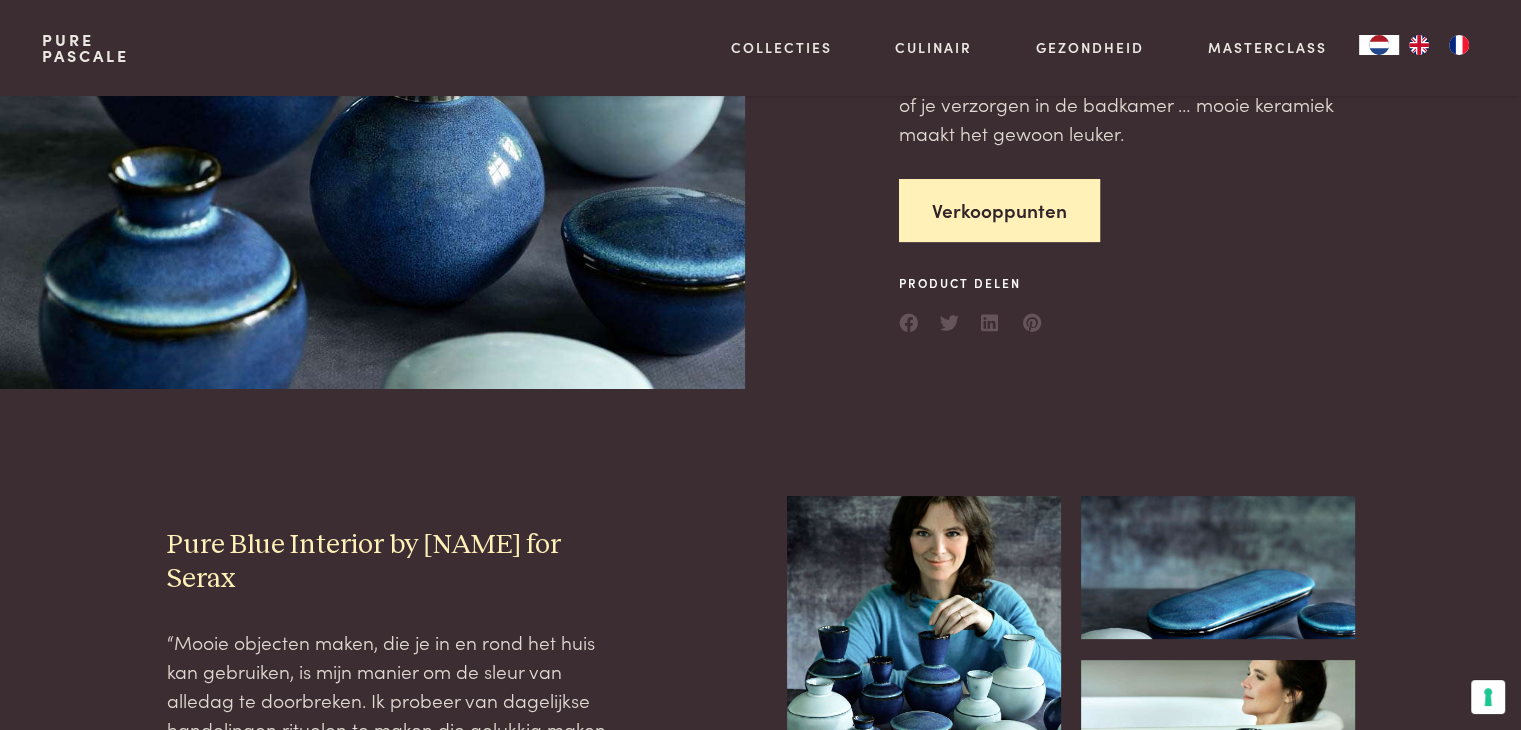 drag, startPoint x: 404, startPoint y: 585, endPoint x: 169, endPoint y: 545, distance: 238.37994 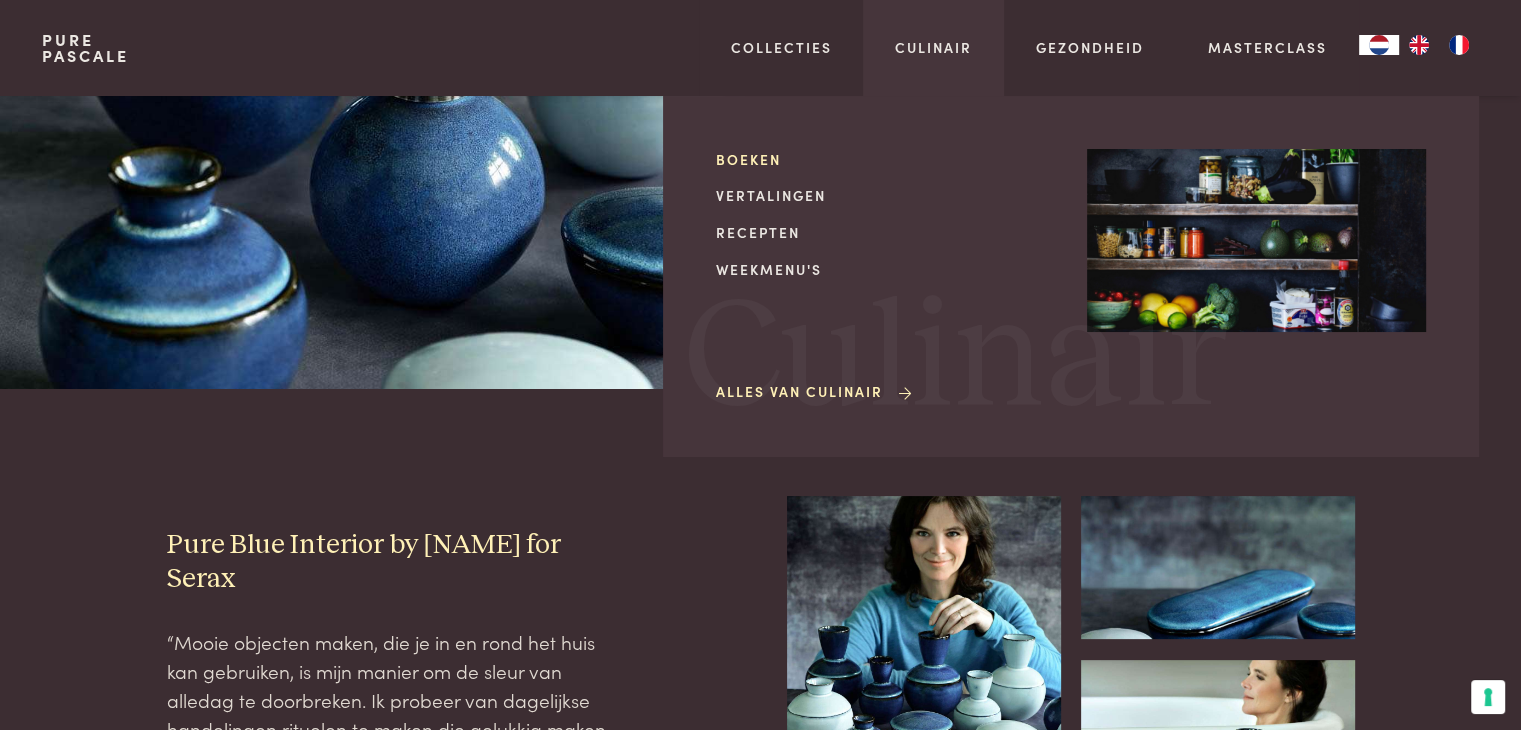 click on "Boeken" at bounding box center [885, 159] 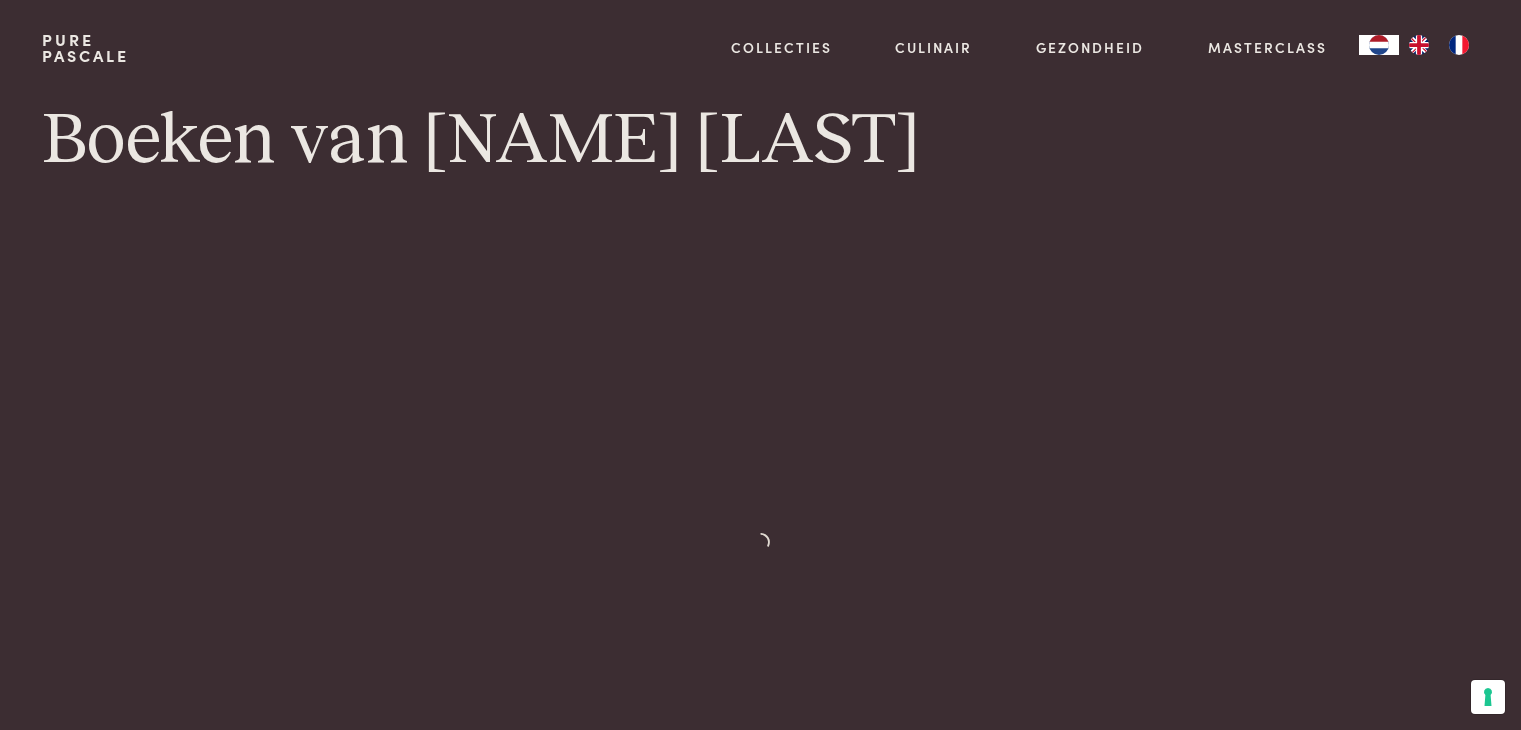 scroll, scrollTop: 0, scrollLeft: 0, axis: both 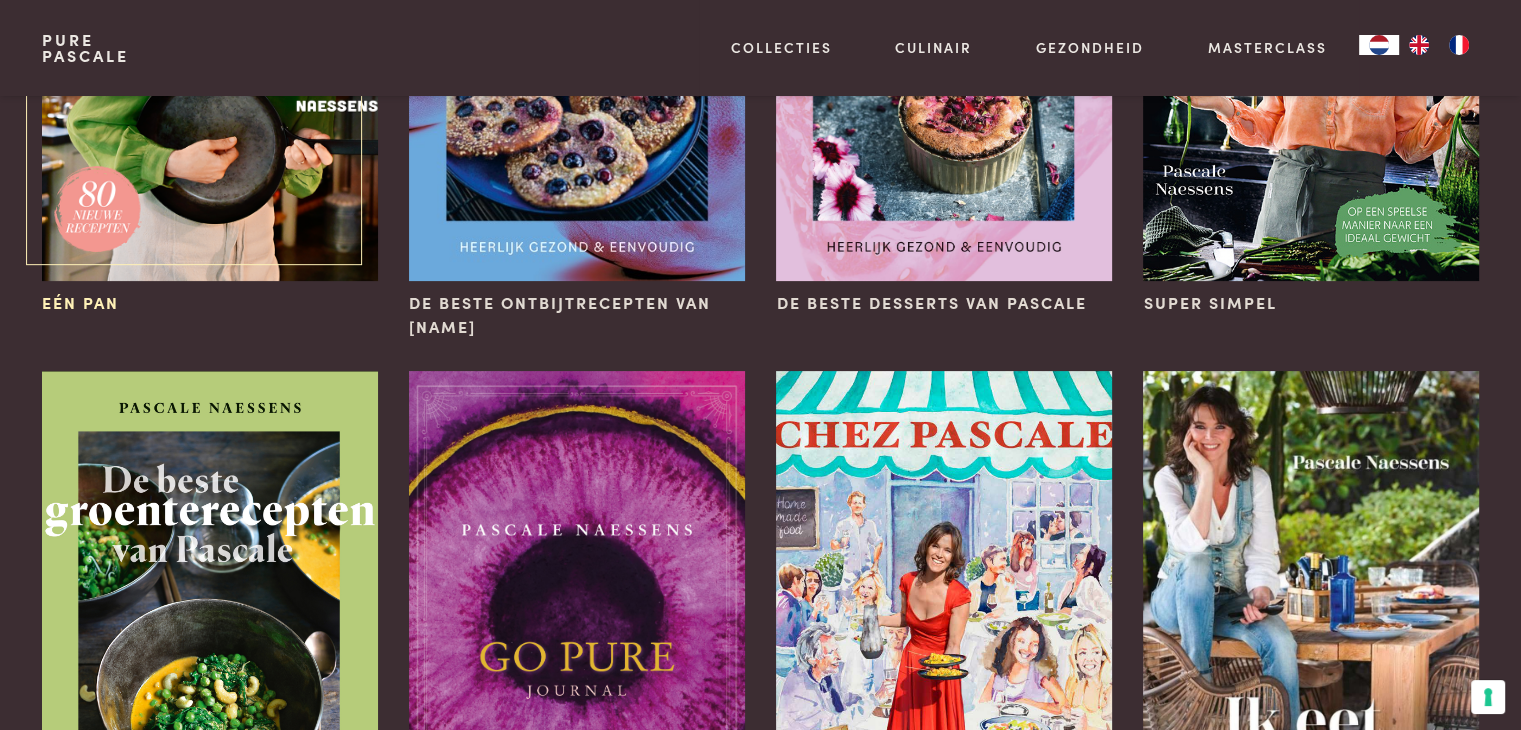 click at bounding box center (209, 29) 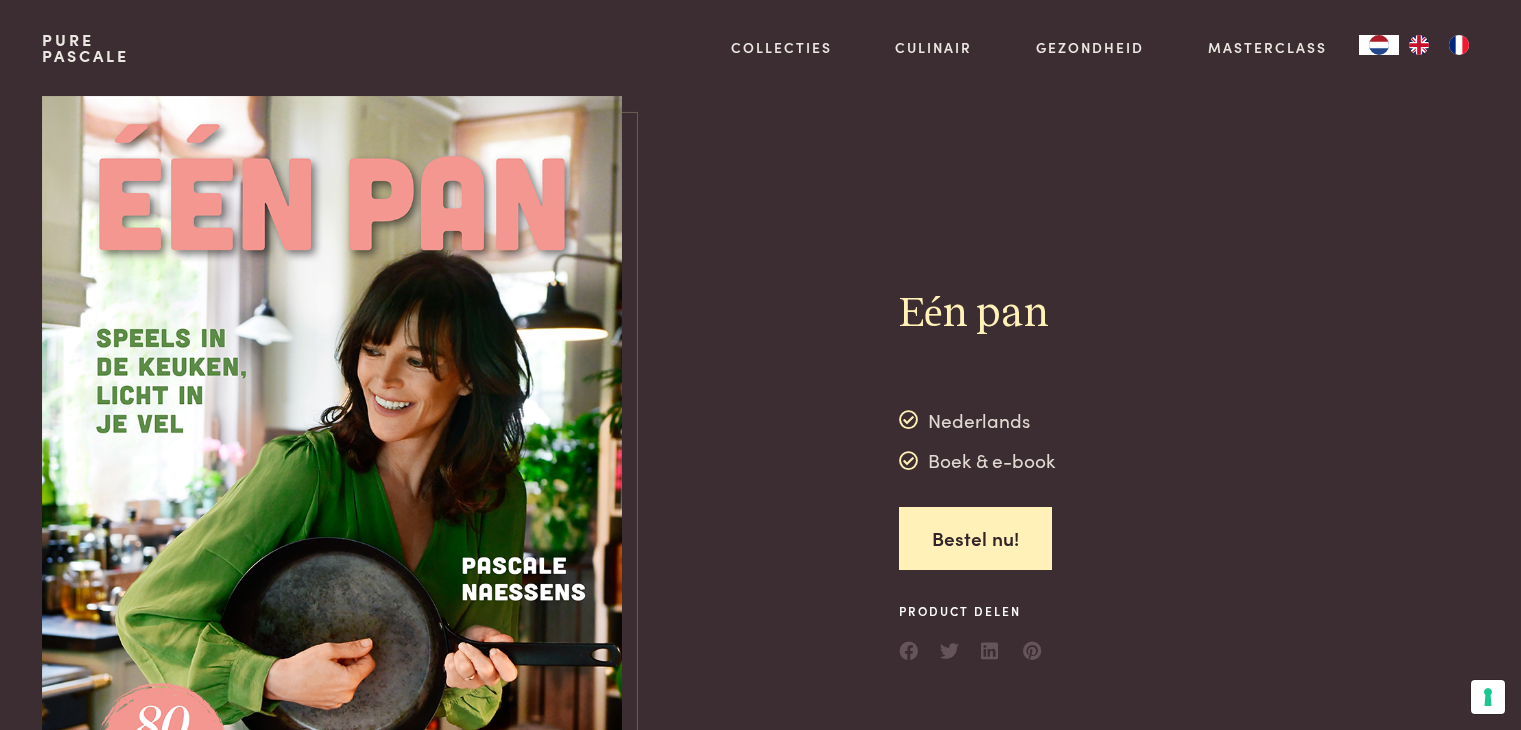 scroll, scrollTop: 0, scrollLeft: 0, axis: both 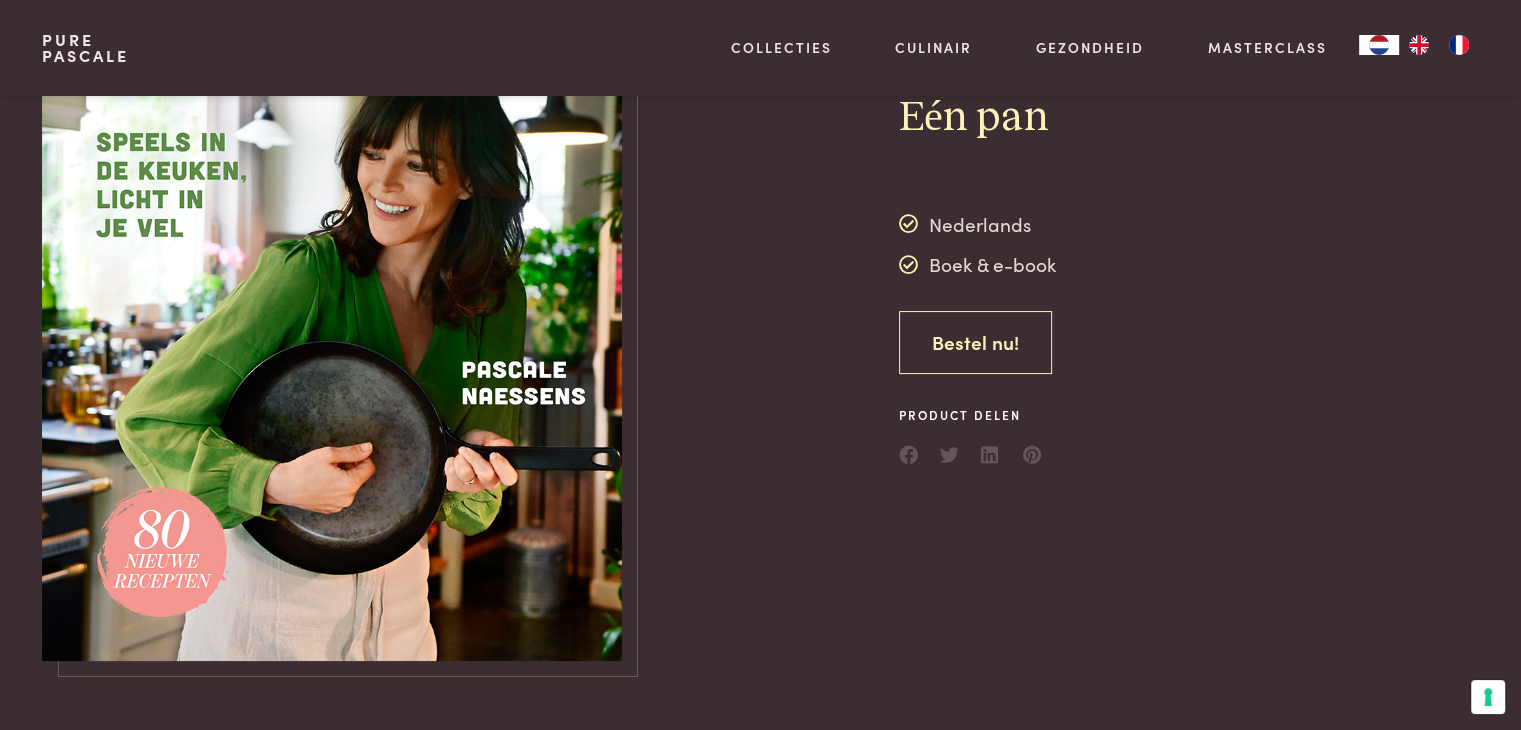 click on "Bestel nu!" at bounding box center [975, 342] 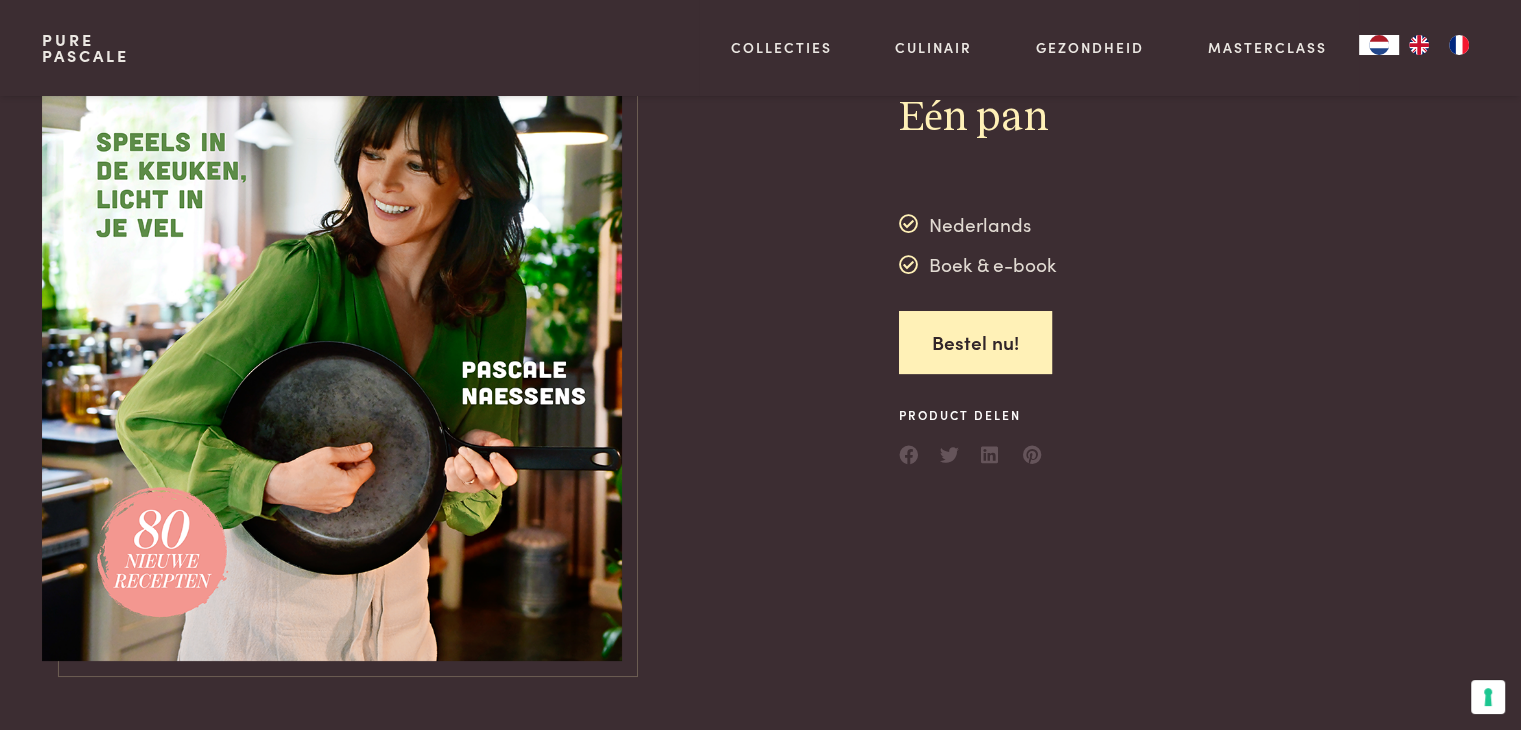 scroll, scrollTop: 0, scrollLeft: 0, axis: both 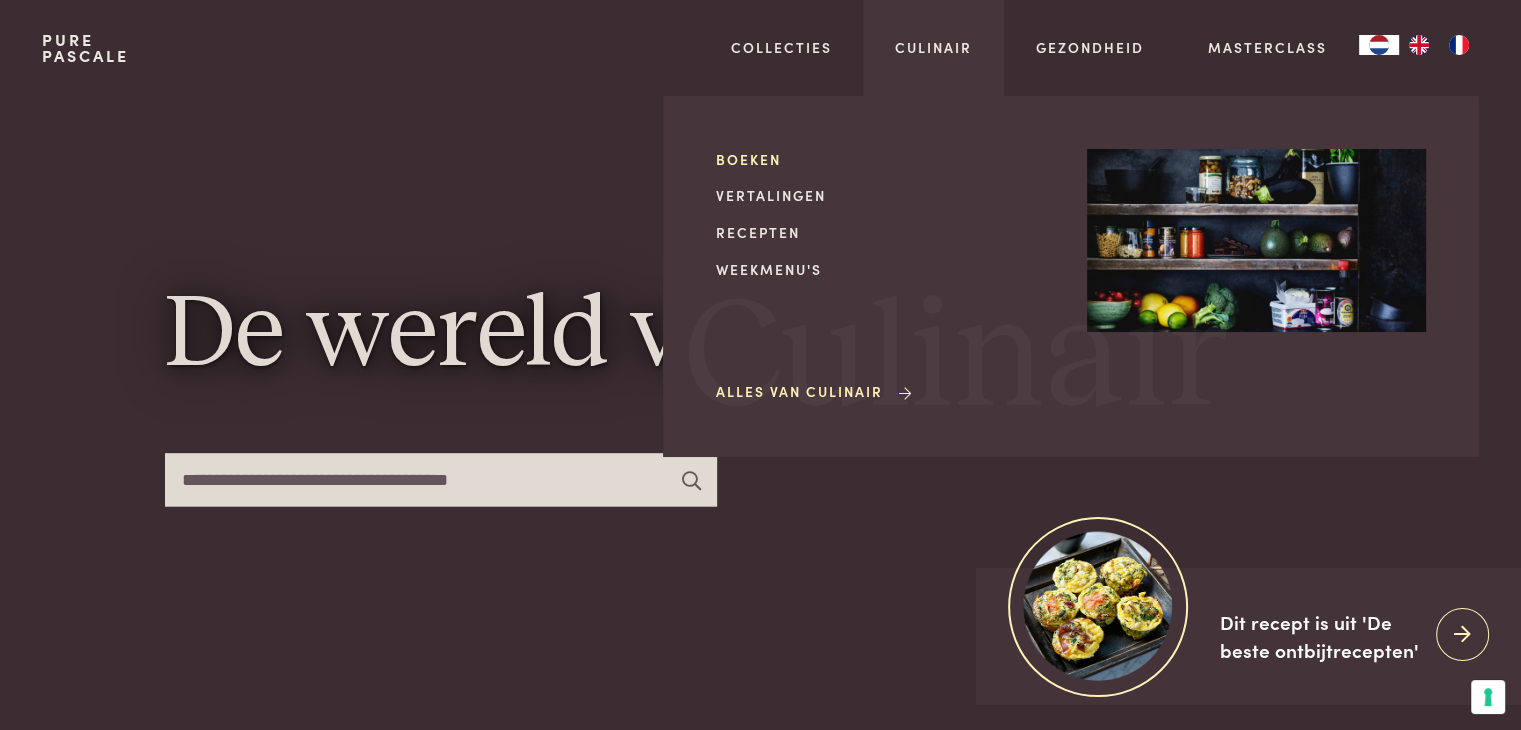 click on "Boeken" at bounding box center (885, 159) 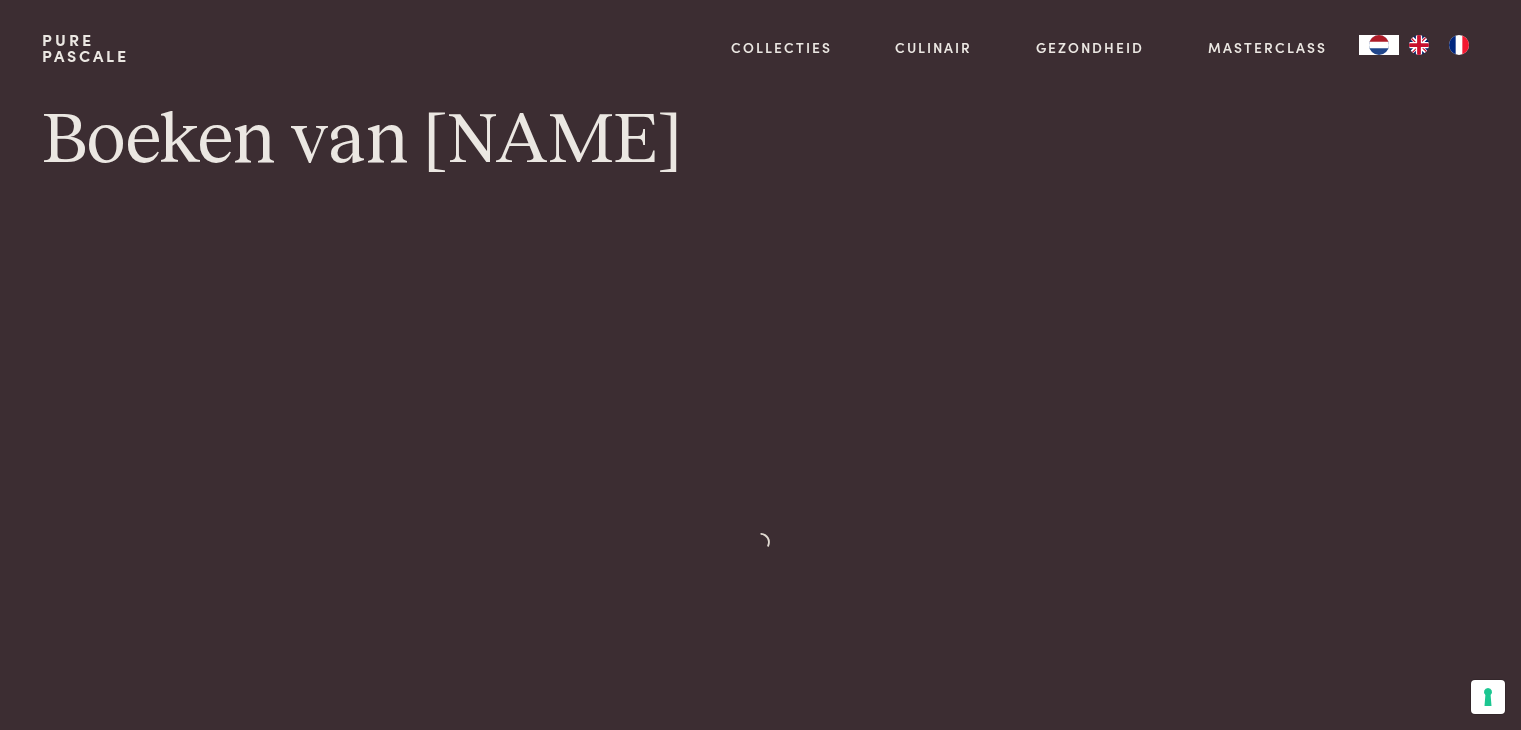 scroll, scrollTop: 0, scrollLeft: 0, axis: both 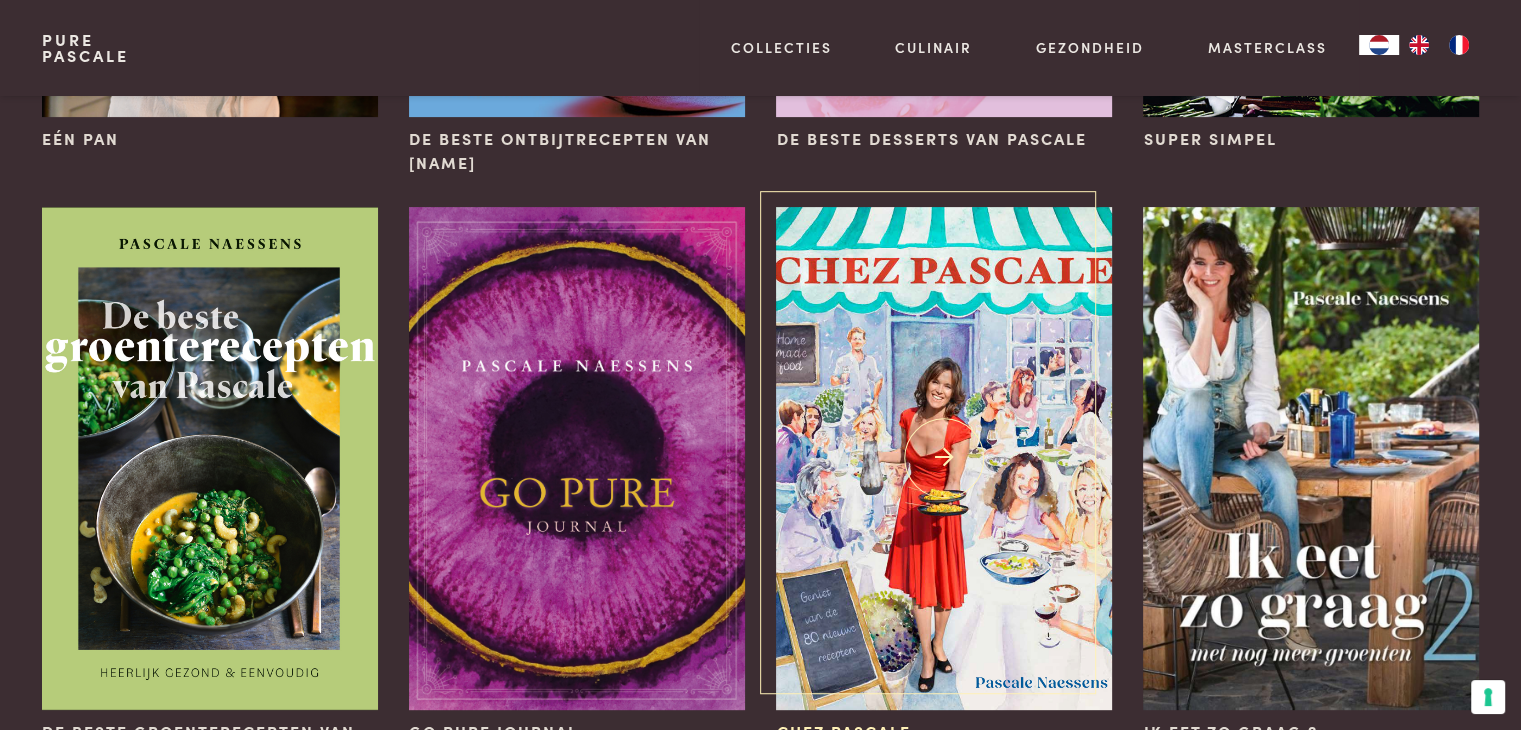 click at bounding box center (943, 458) 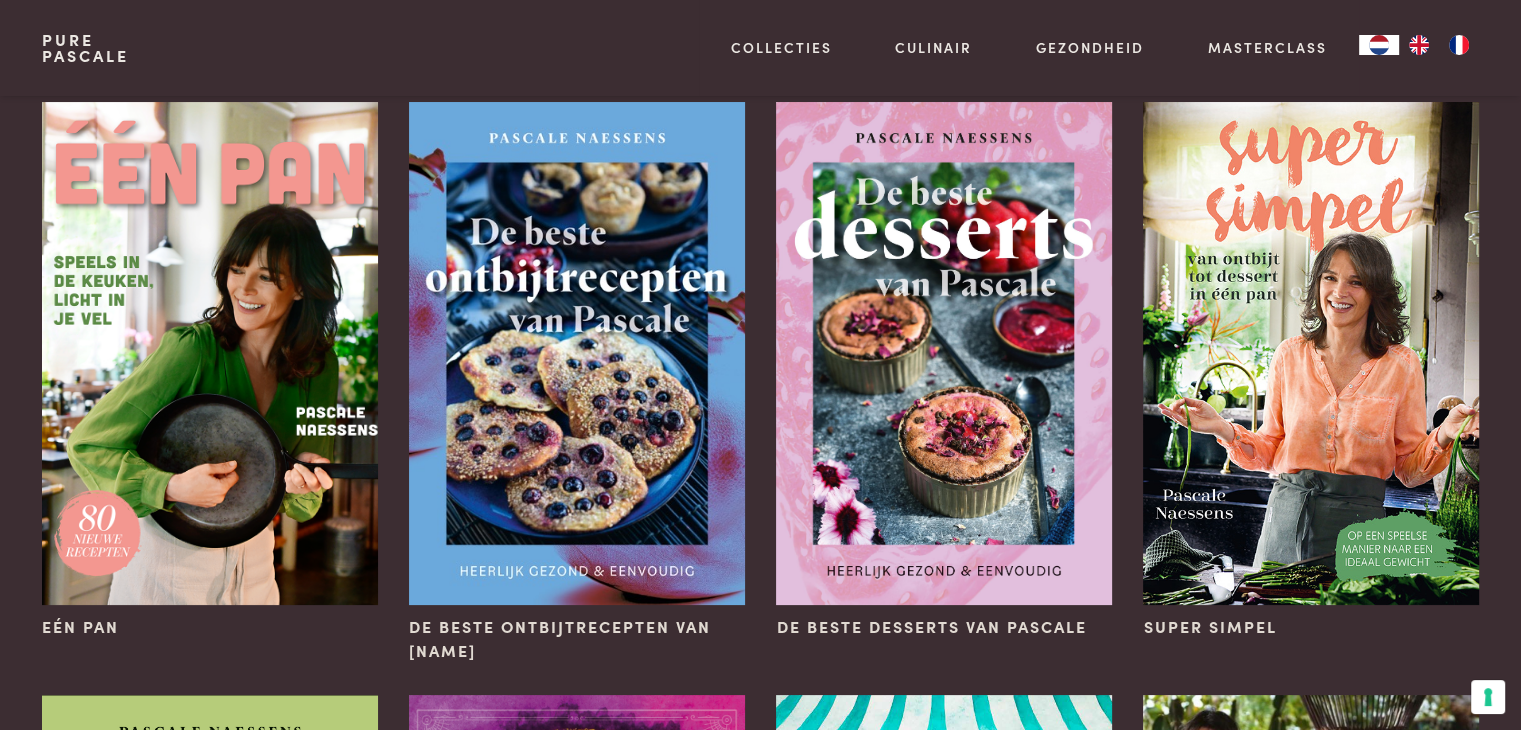 scroll, scrollTop: 163, scrollLeft: 0, axis: vertical 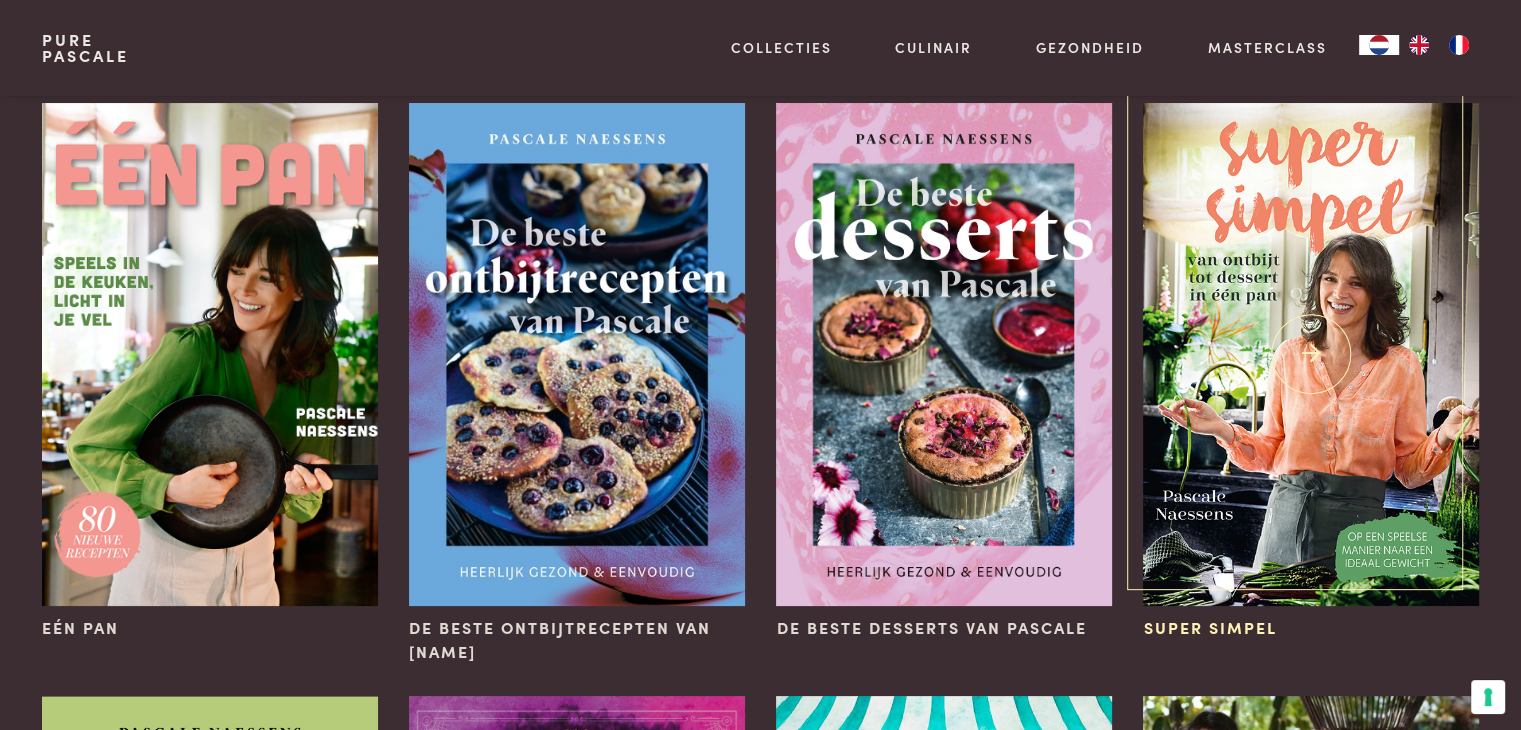 click at bounding box center [1310, 354] 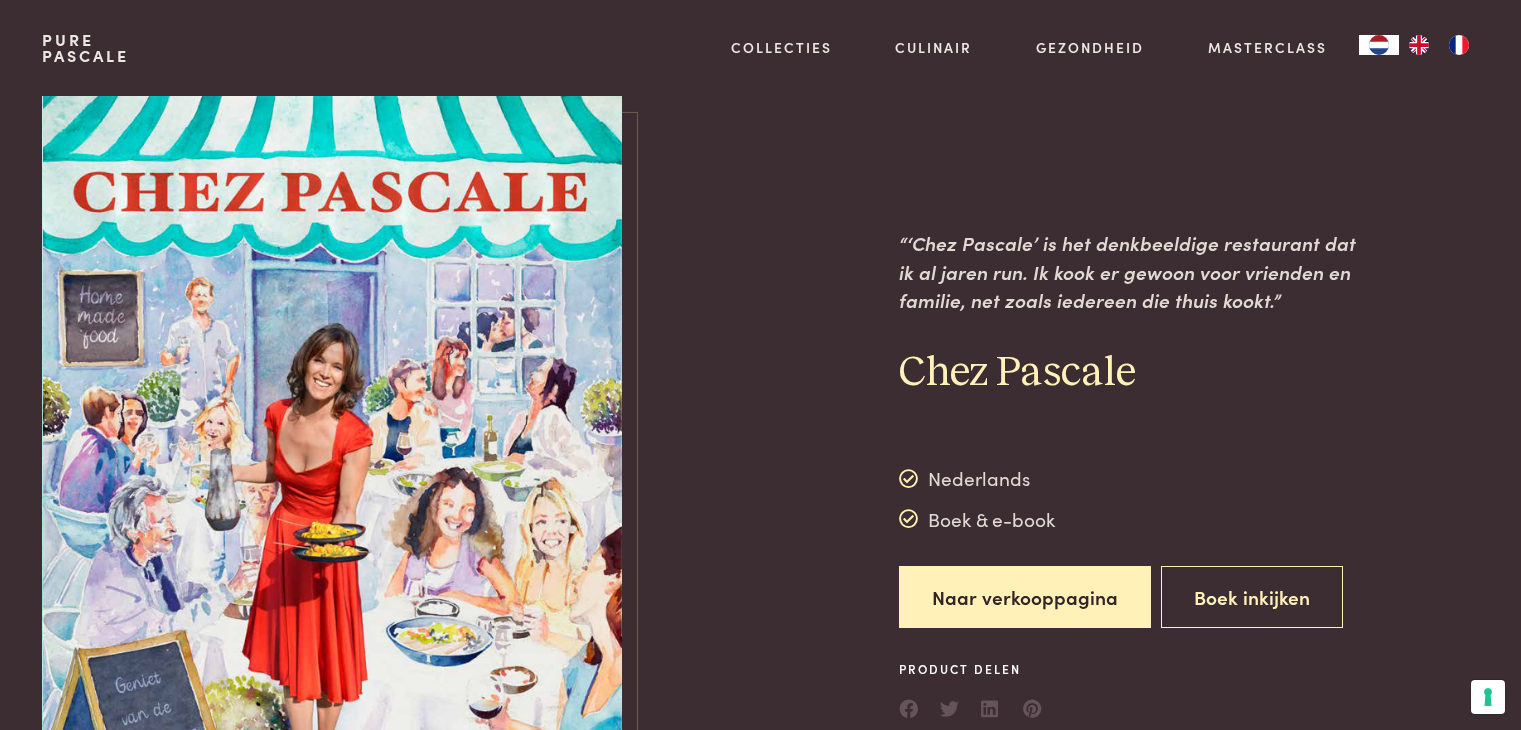 scroll, scrollTop: 0, scrollLeft: 0, axis: both 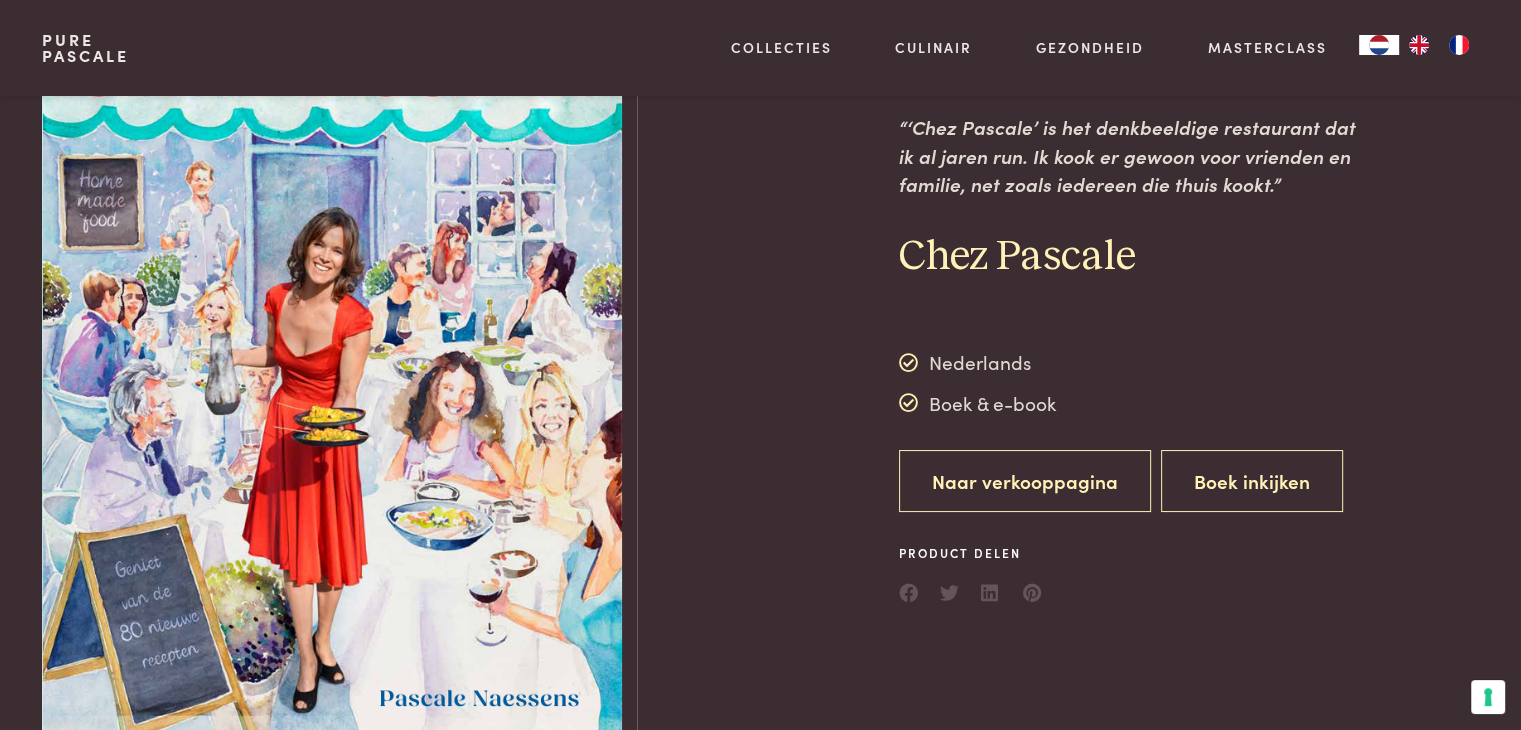 click on "Naar verkooppagina" at bounding box center (1025, 481) 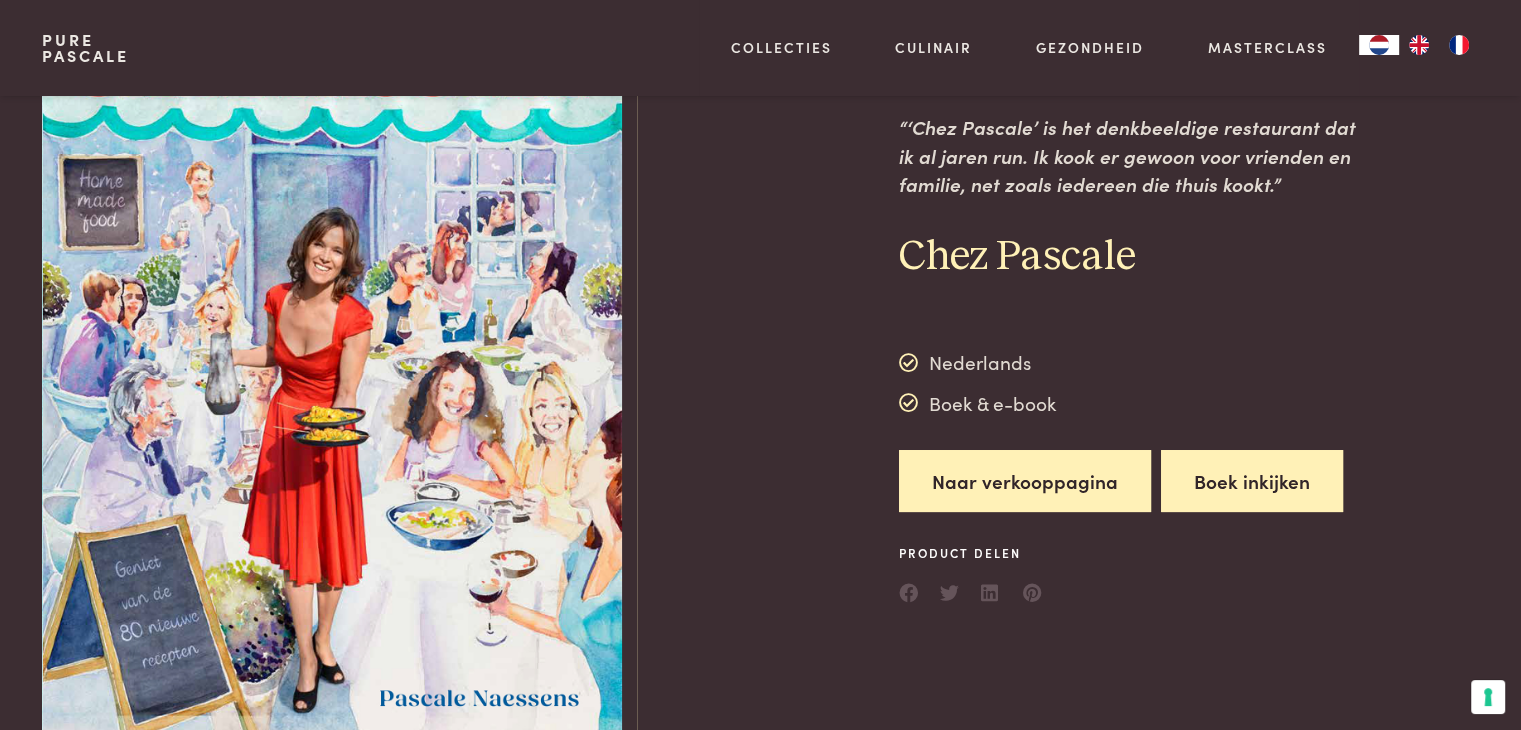 drag, startPoint x: 1310, startPoint y: 517, endPoint x: 1284, endPoint y: 497, distance: 32.80244 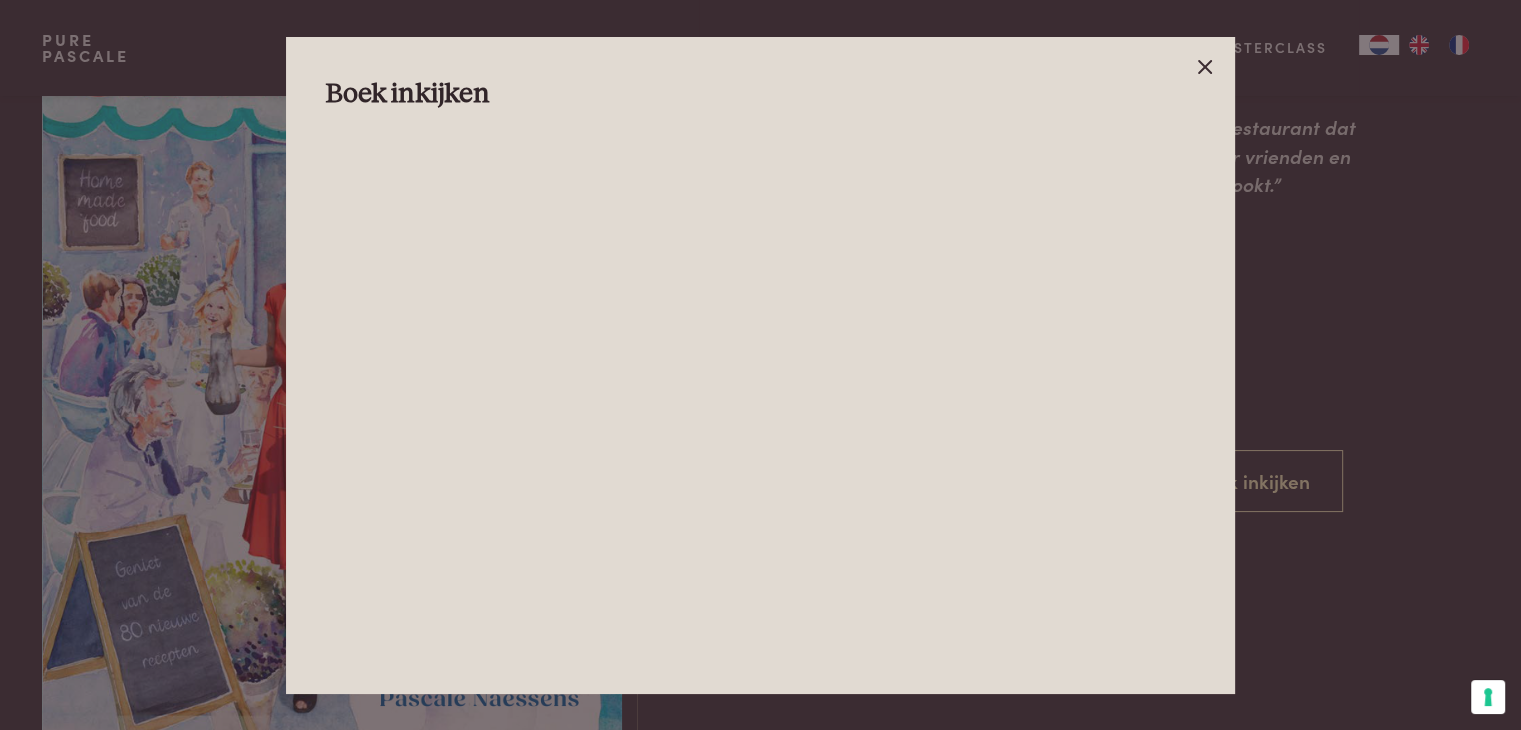 click 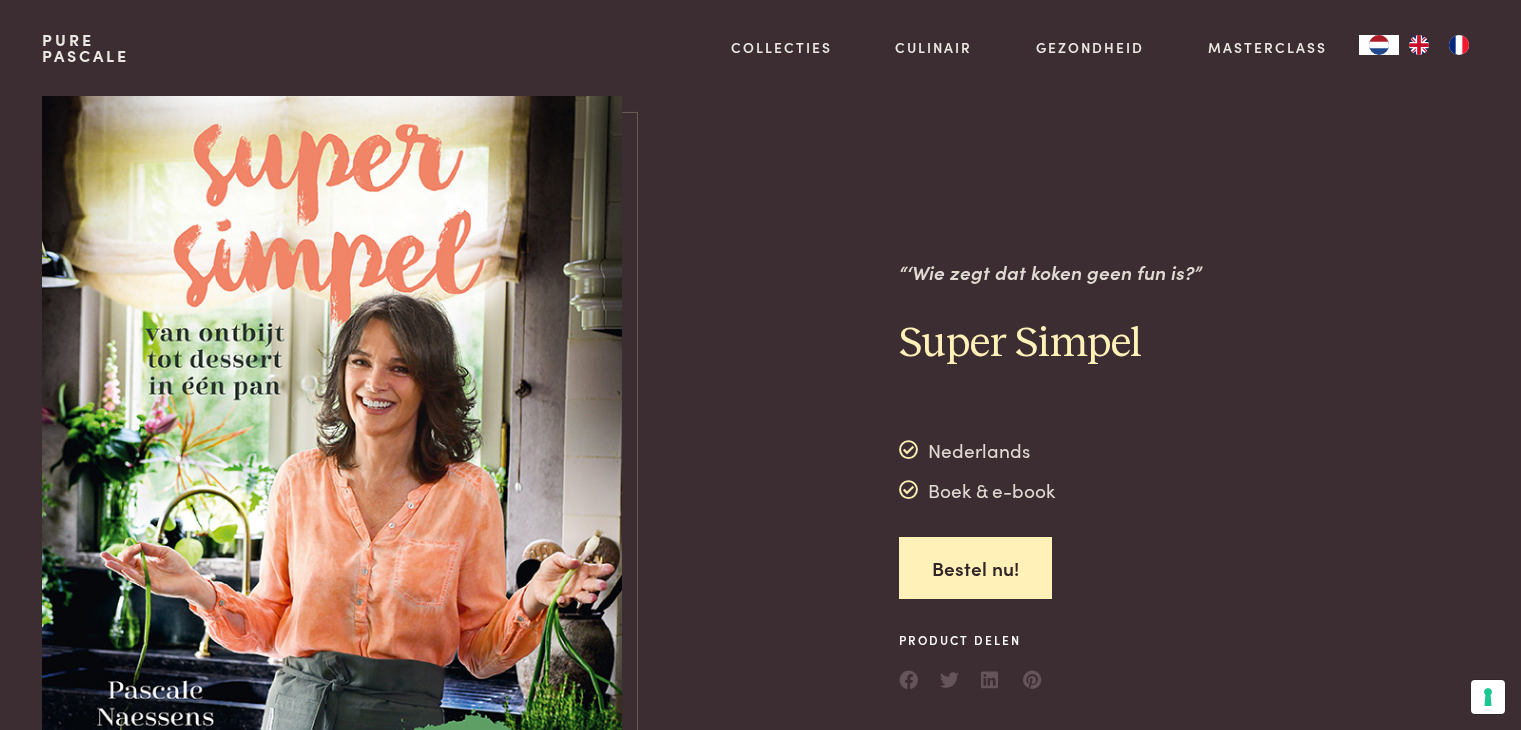 scroll, scrollTop: 0, scrollLeft: 0, axis: both 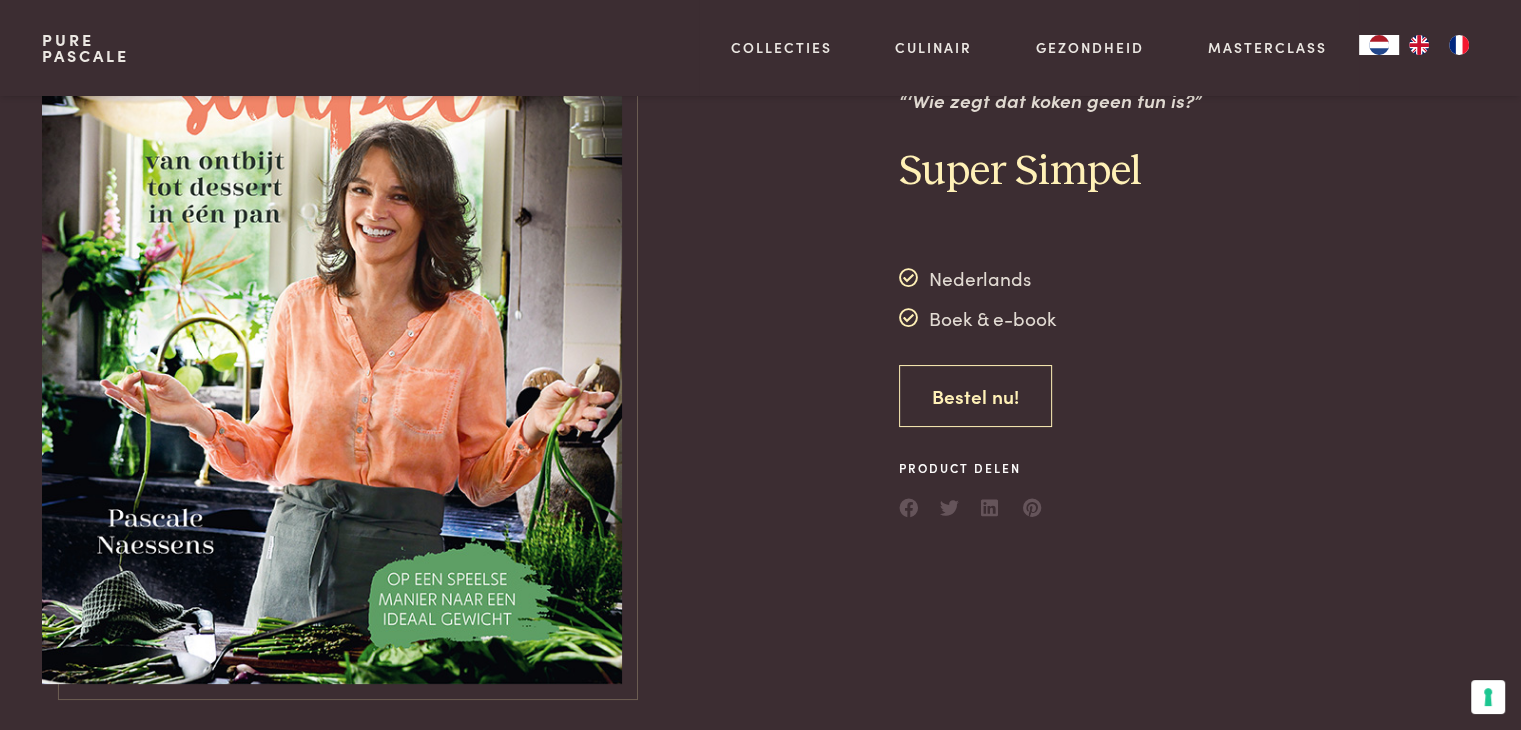 click on "Bestel nu!" at bounding box center (975, 396) 